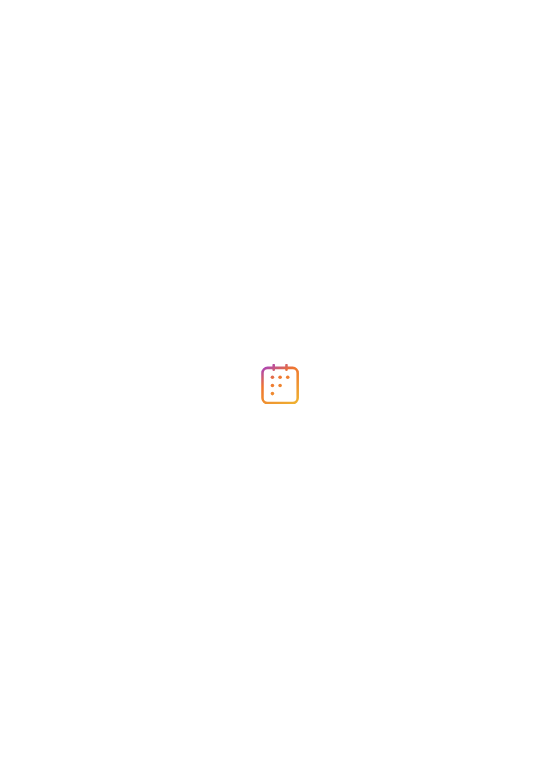 scroll, scrollTop: 0, scrollLeft: 0, axis: both 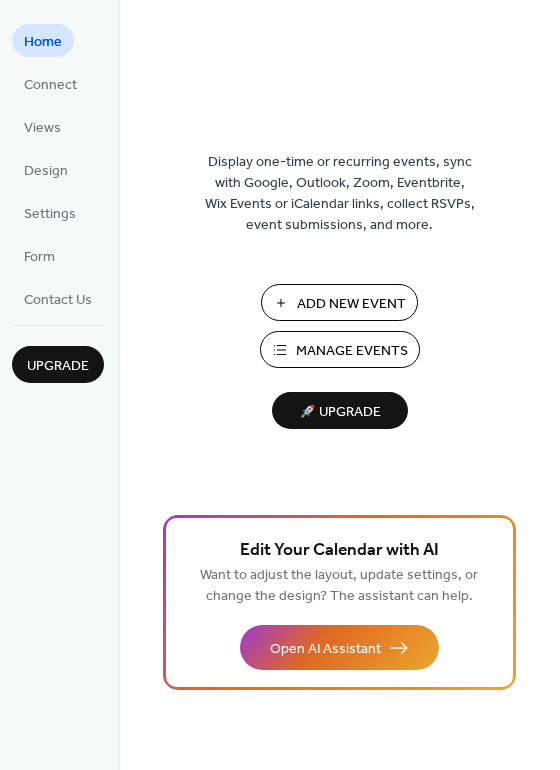 click on "Add New Event" at bounding box center (351, 304) 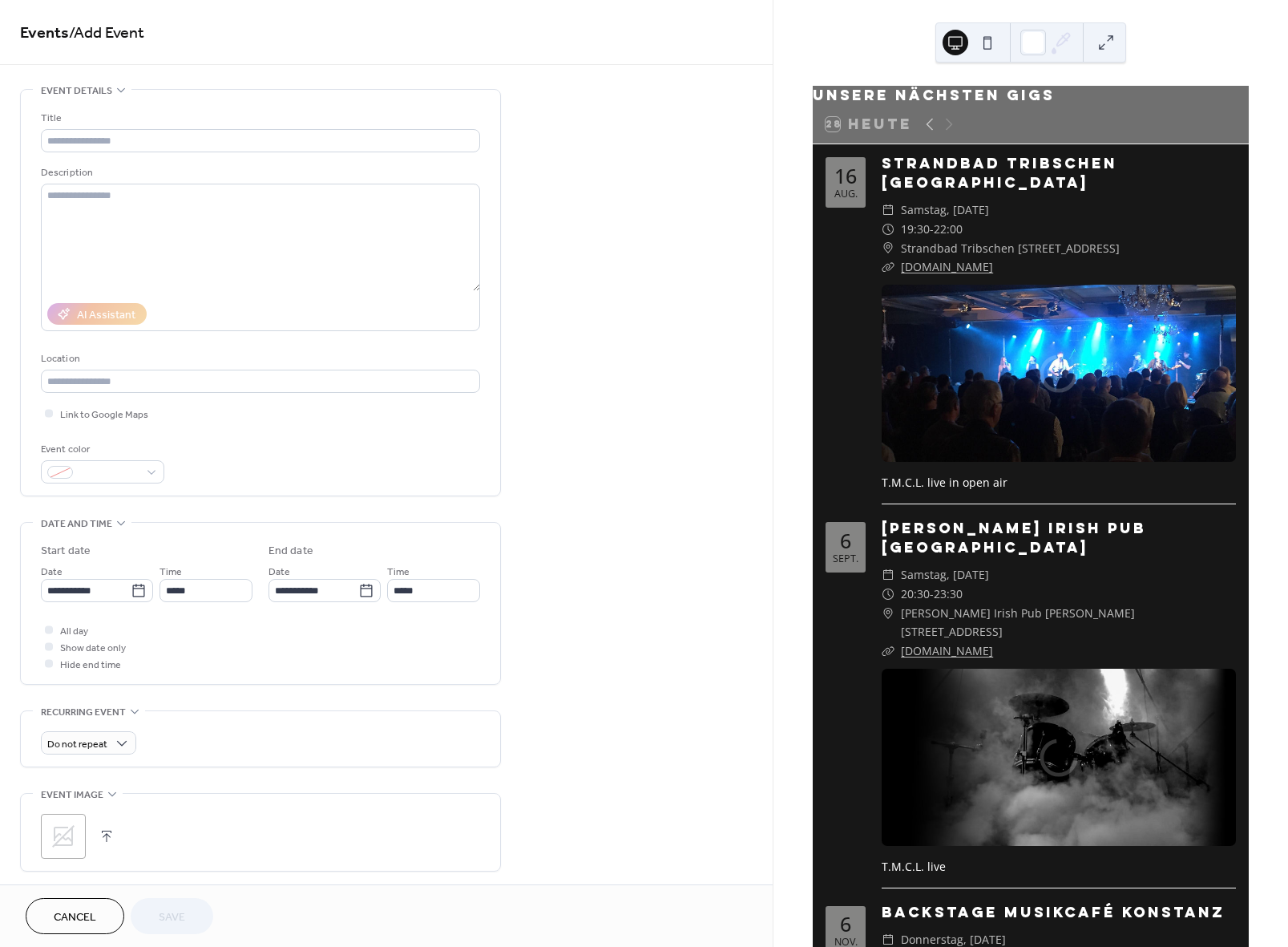 scroll, scrollTop: 0, scrollLeft: 0, axis: both 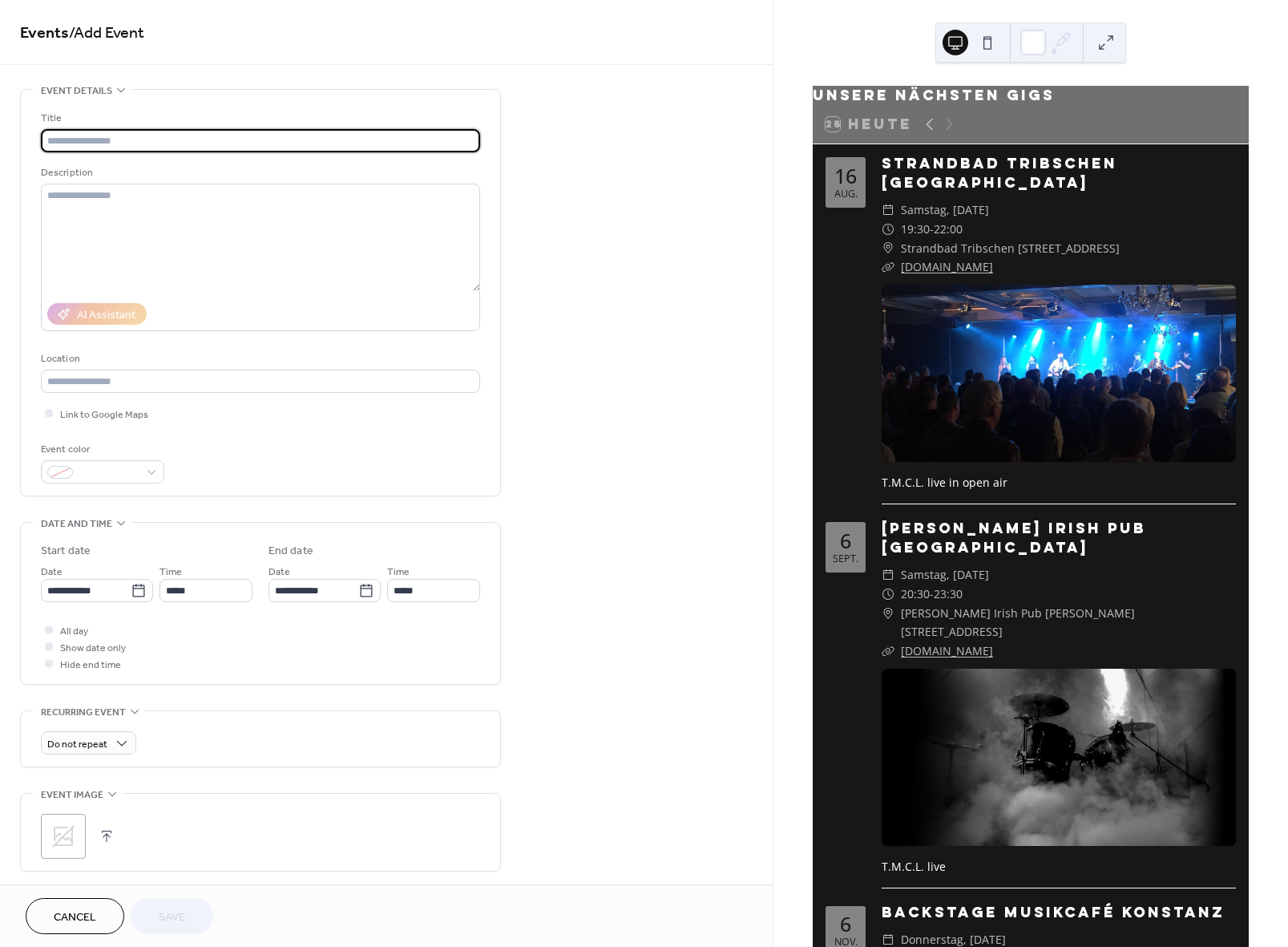 click at bounding box center (260, 140) 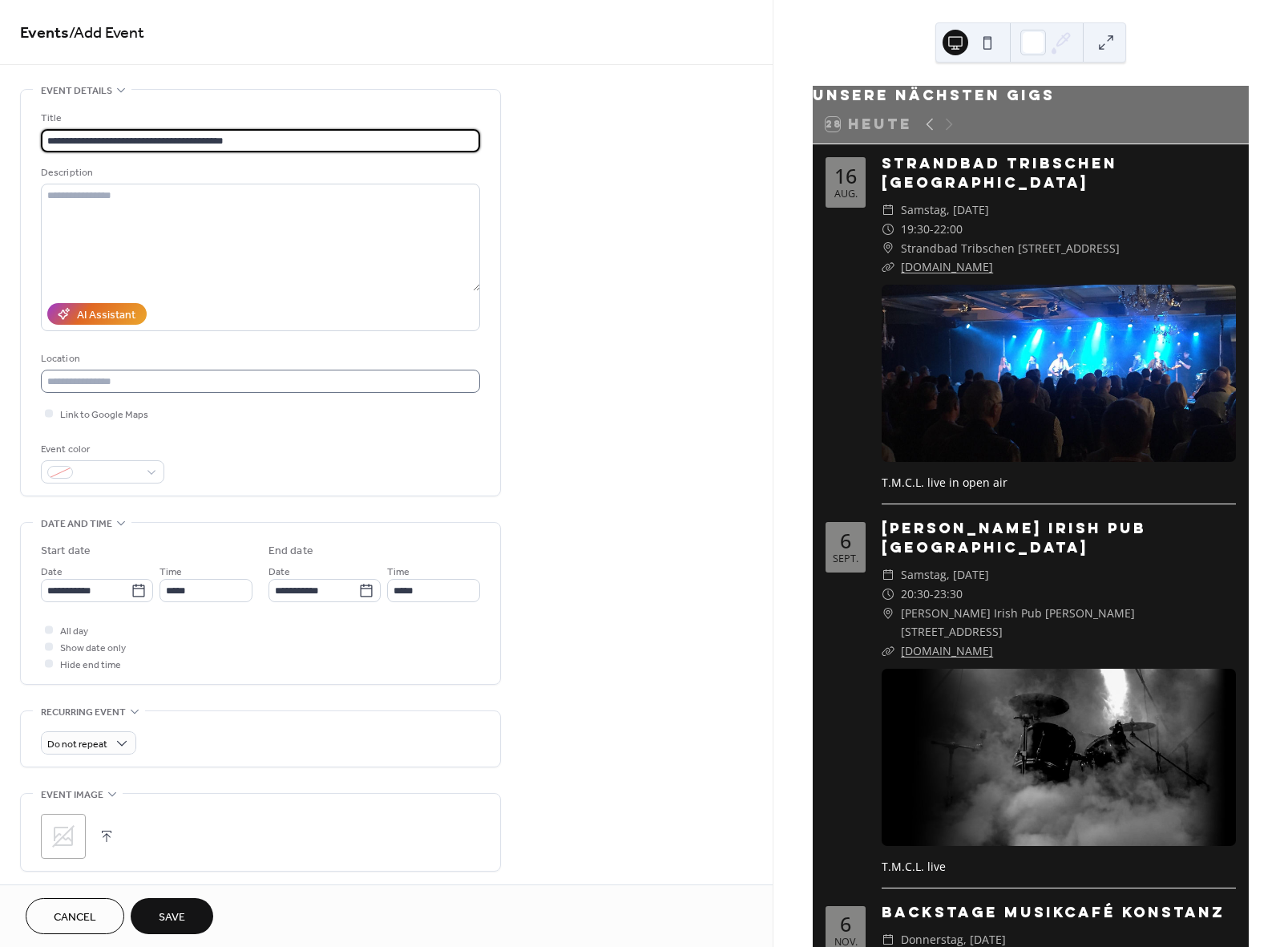 type on "**********" 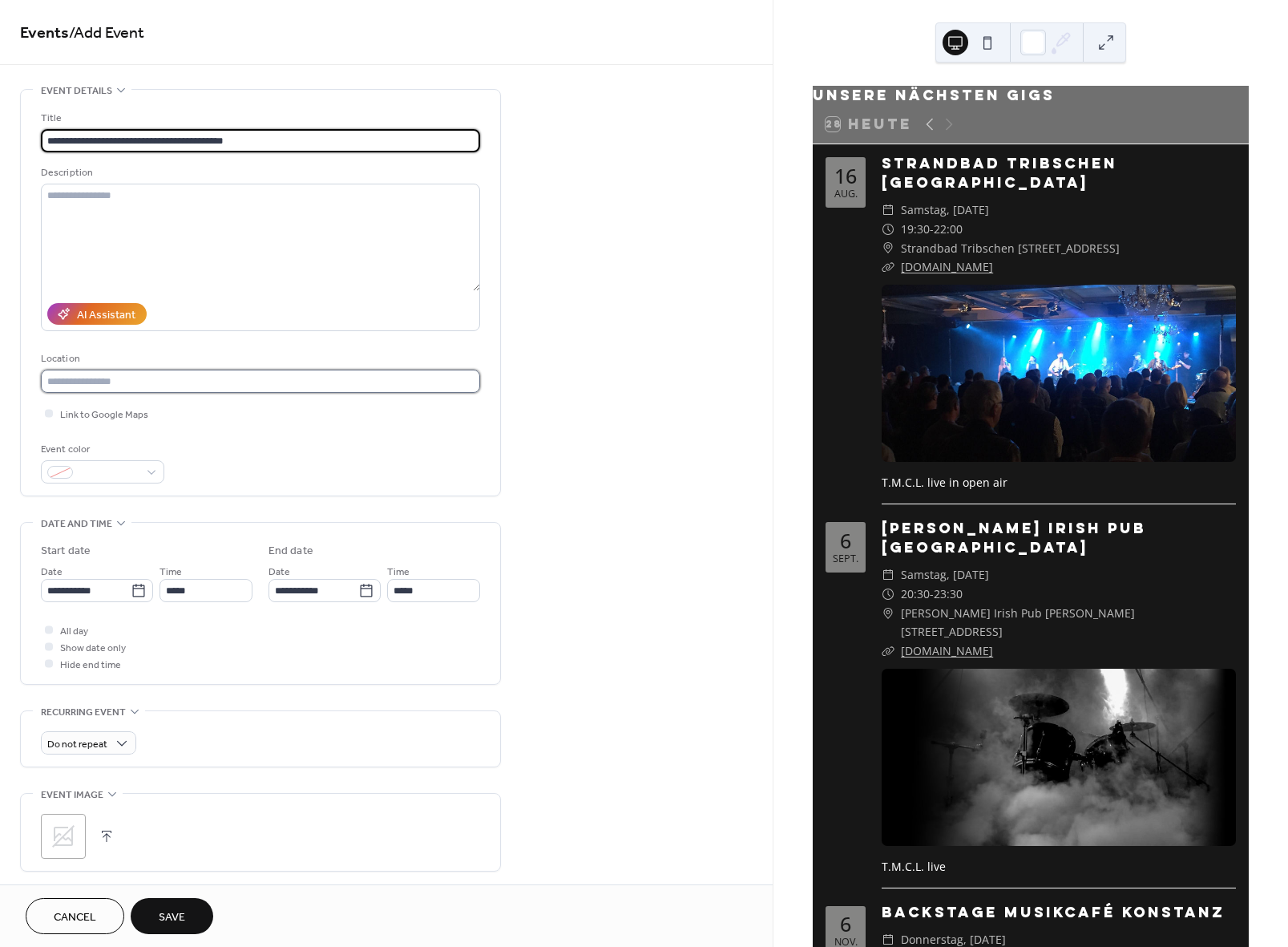 click at bounding box center [260, 381] 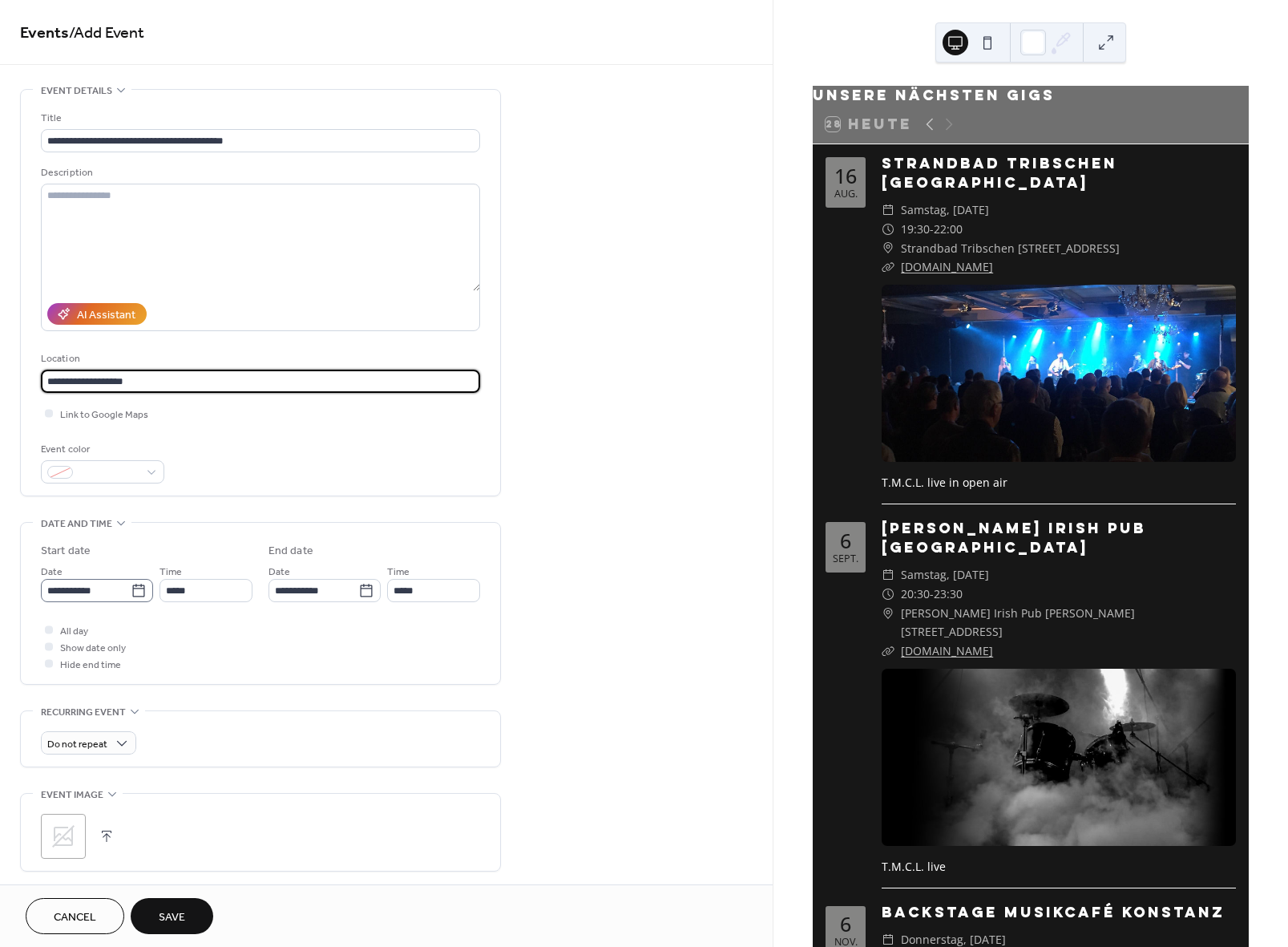 type on "**********" 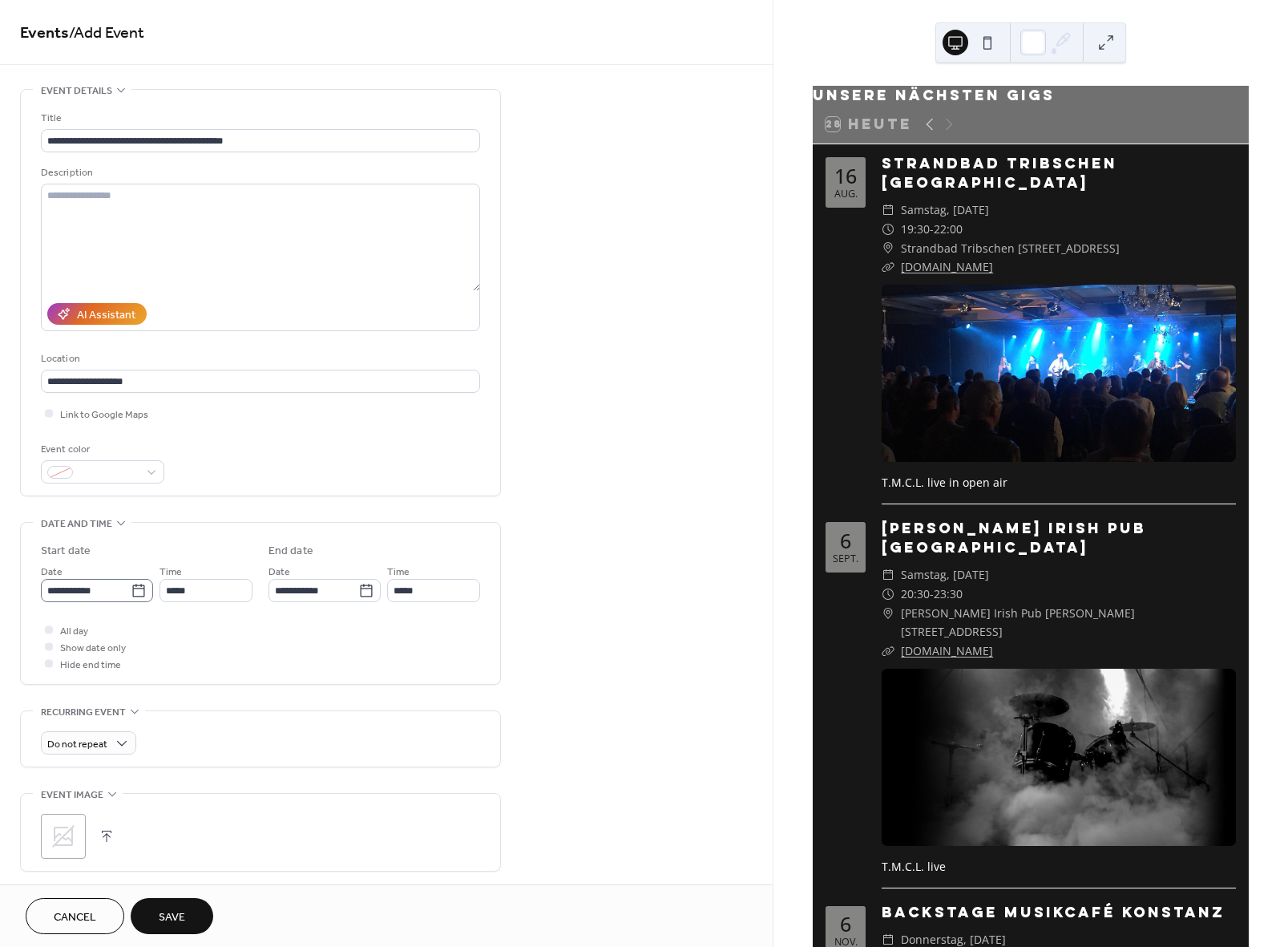 click 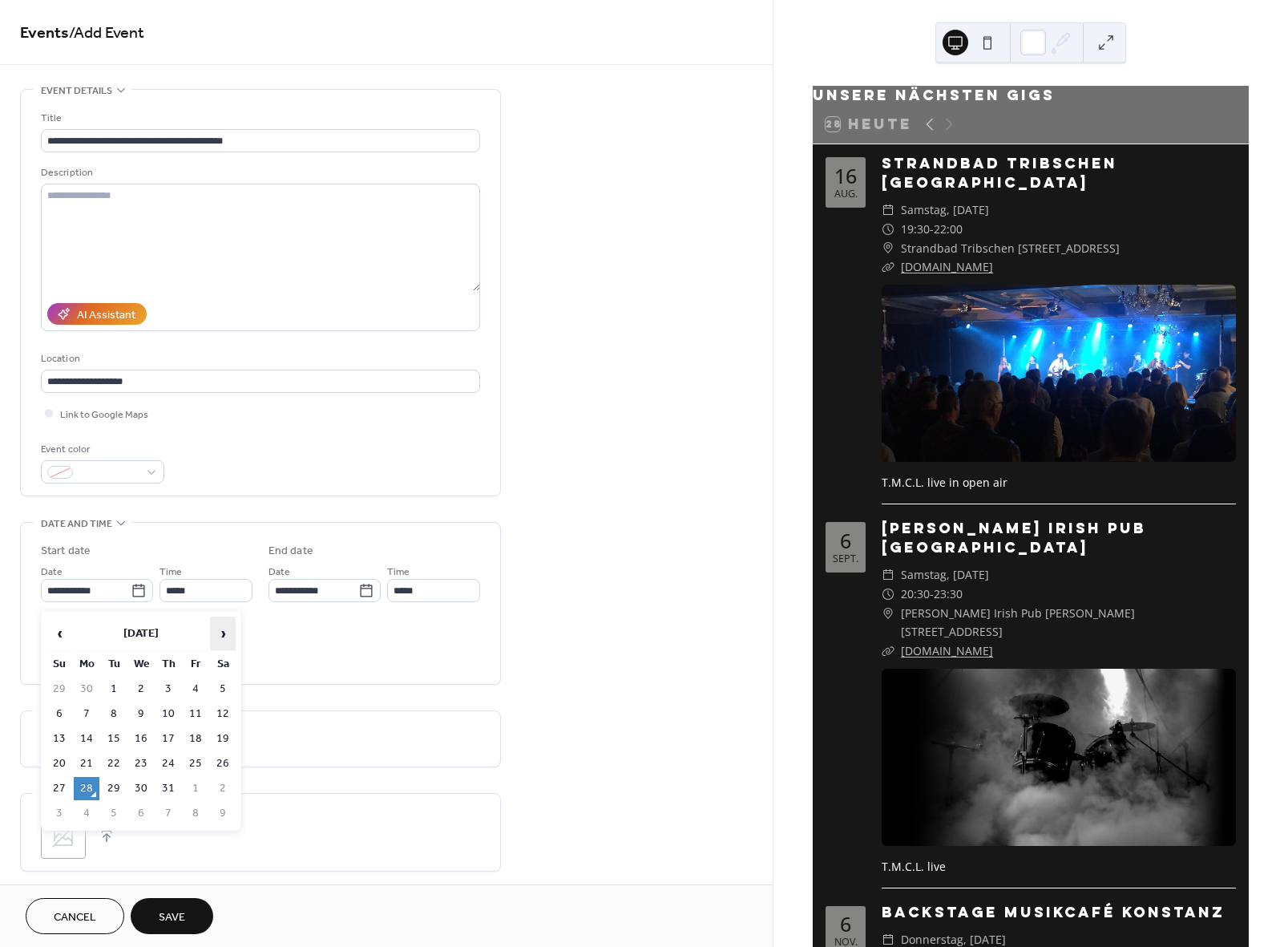 click on "›" at bounding box center [223, 633] 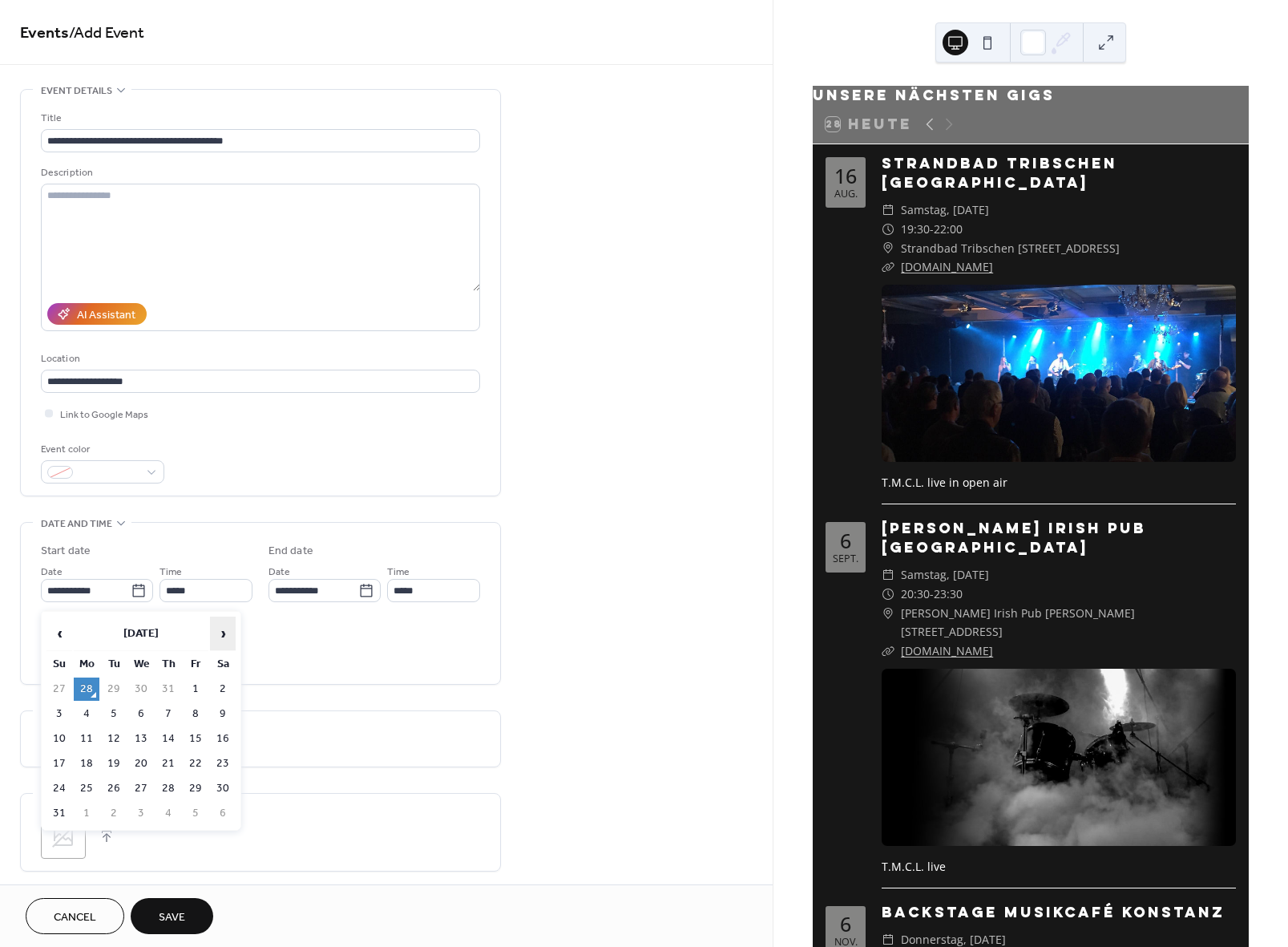 click on "›" at bounding box center [223, 633] 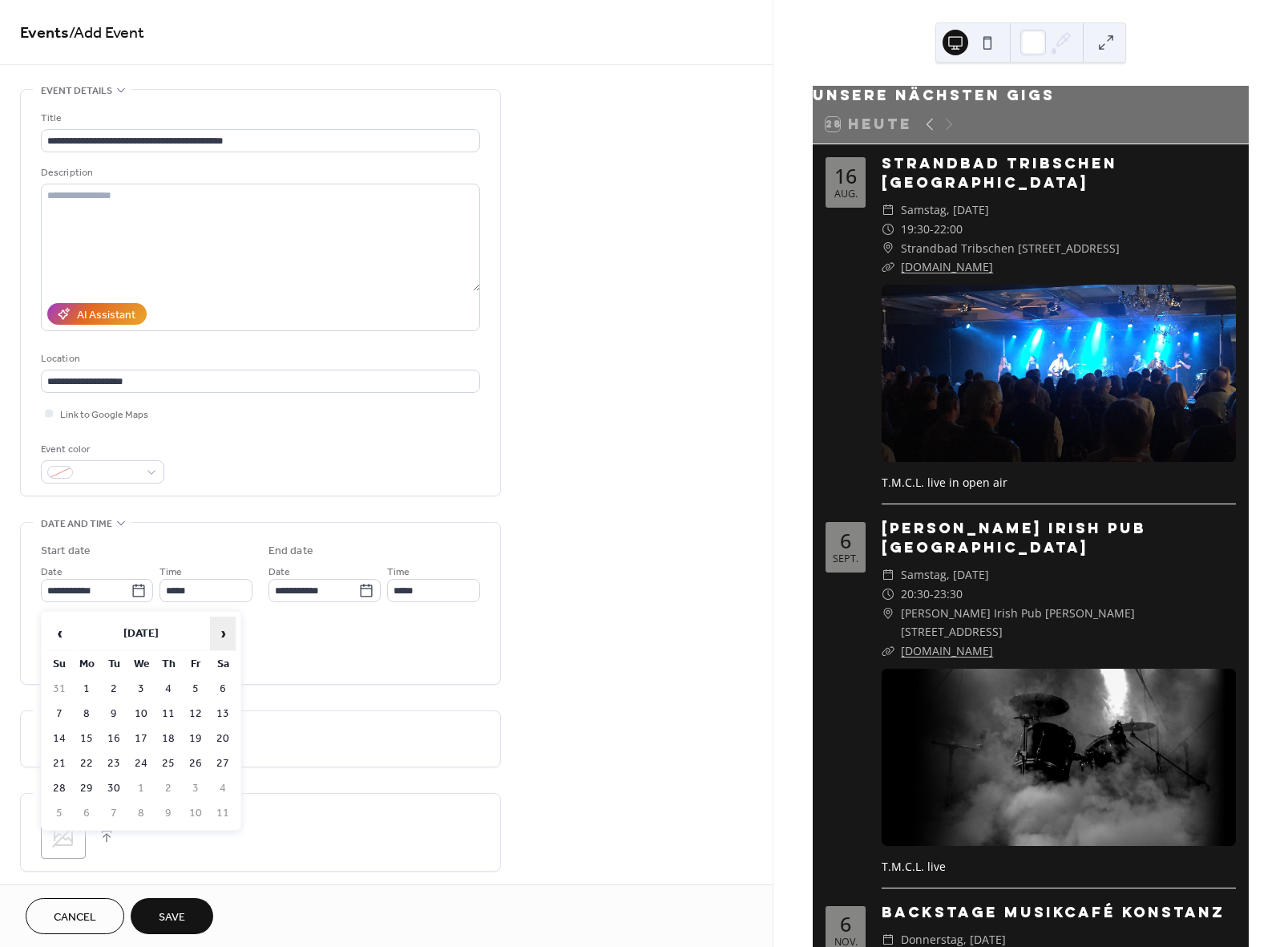 click on "›" at bounding box center (223, 633) 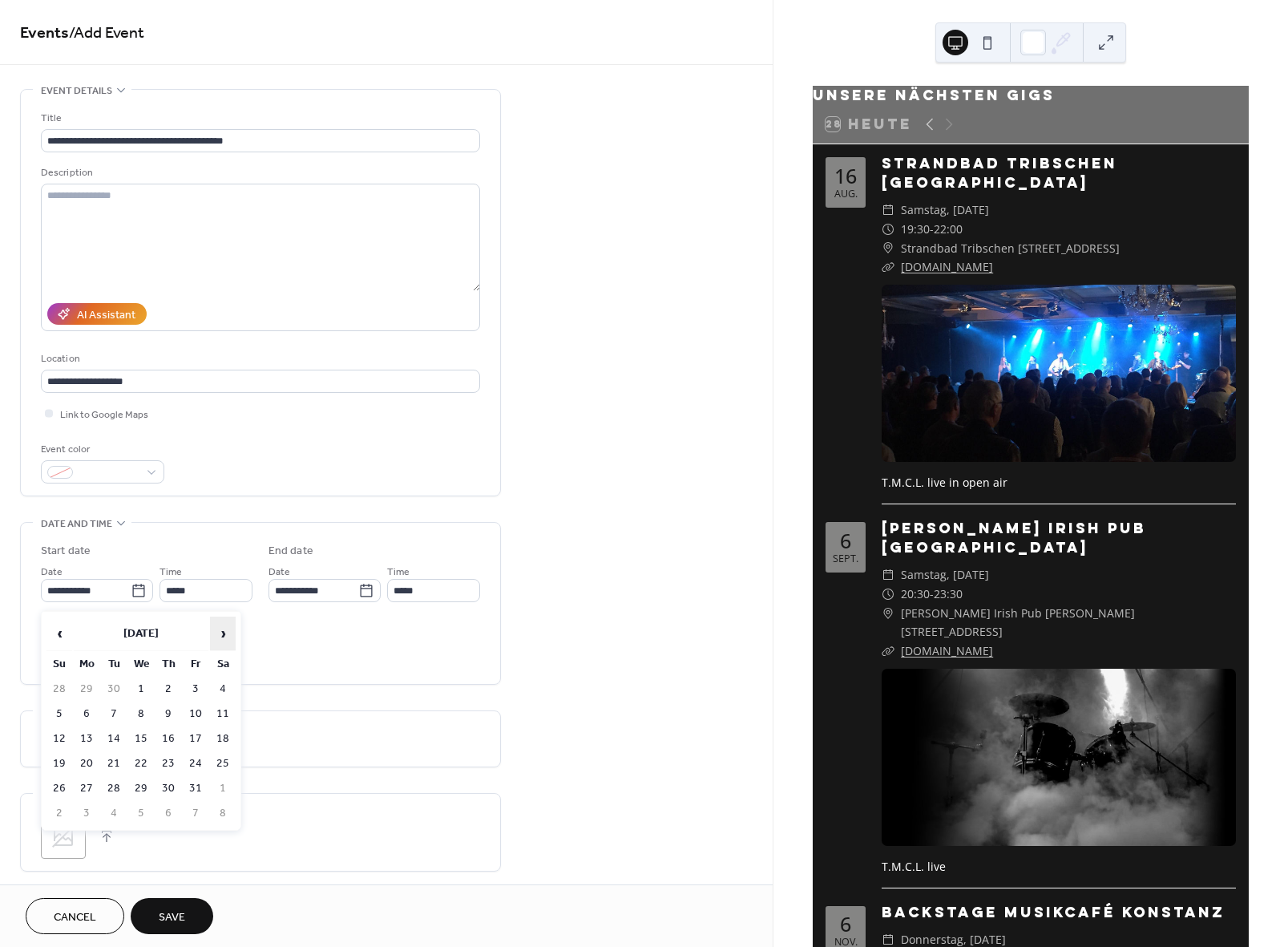 click on "›" at bounding box center (223, 633) 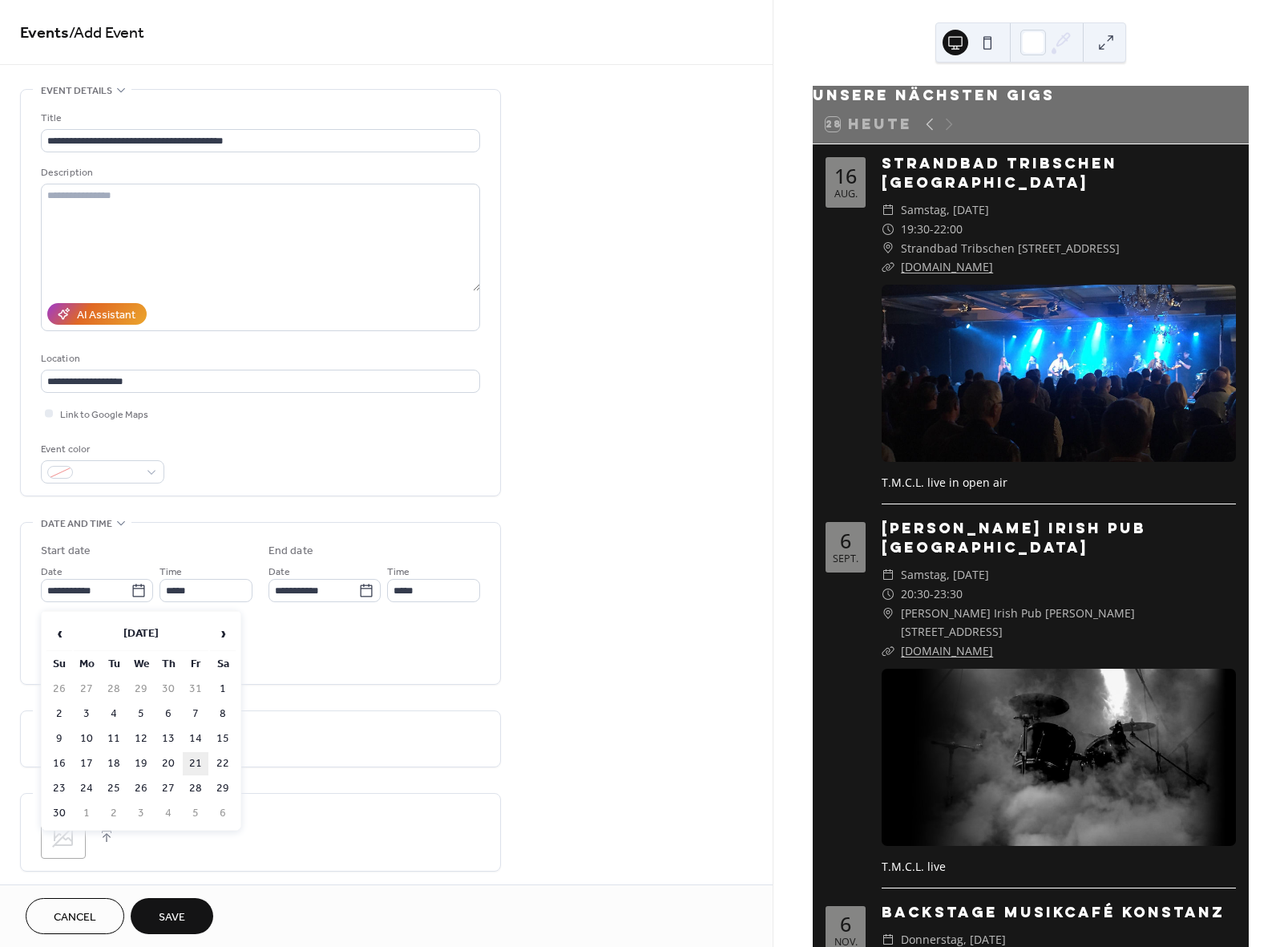 click on "21" at bounding box center [196, 763] 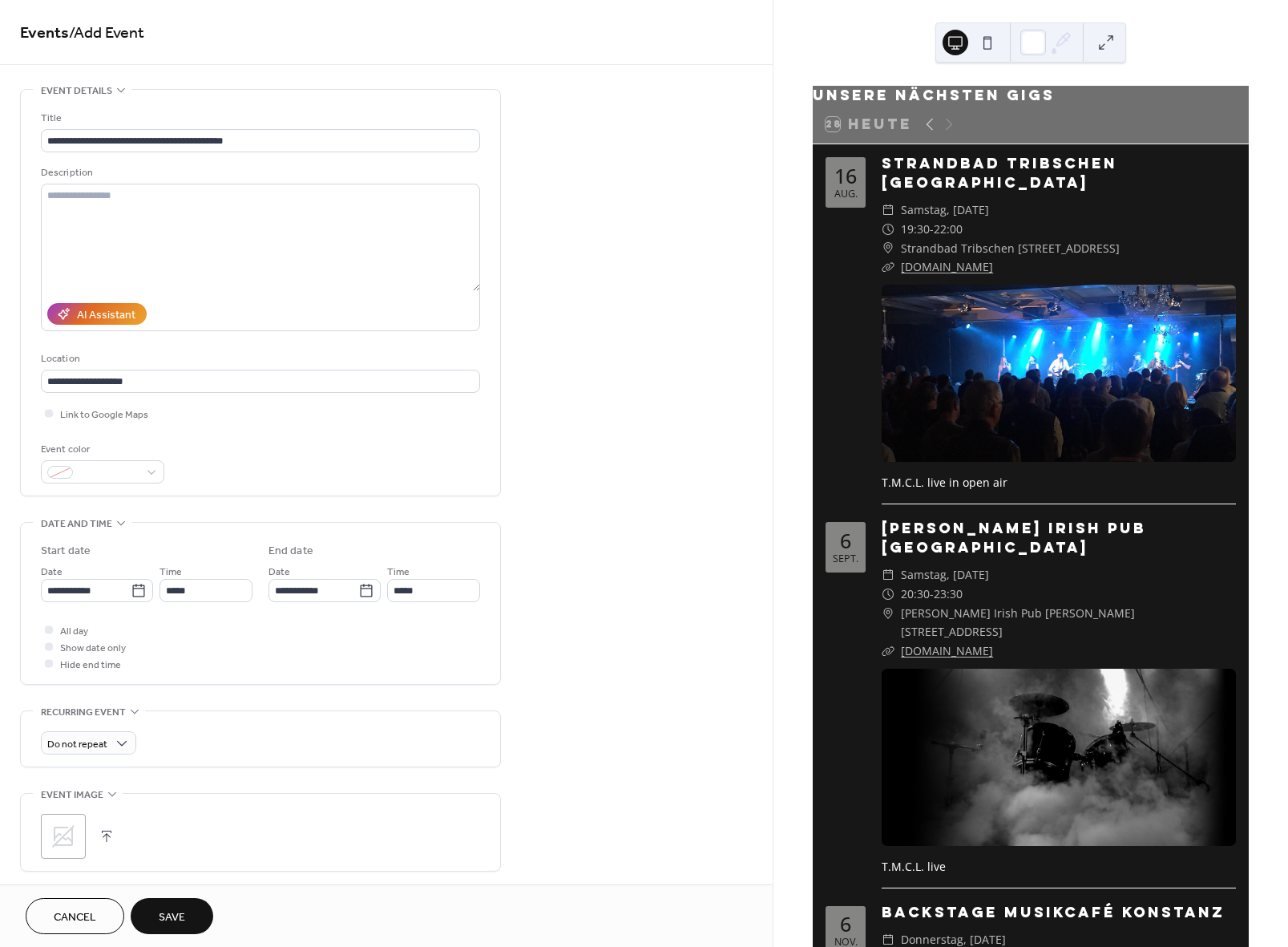 type on "**********" 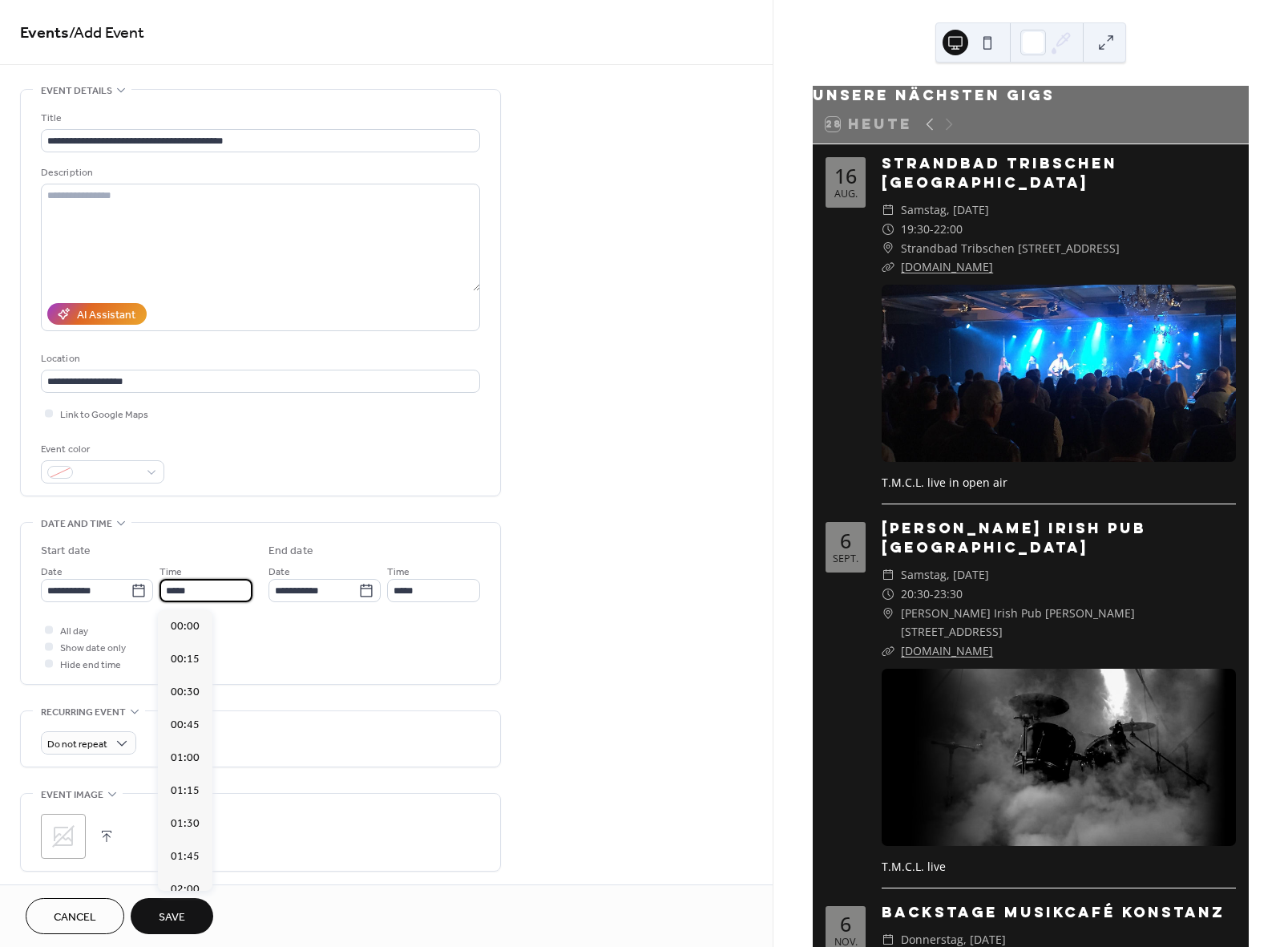 click on "*****" at bounding box center (206, 590) 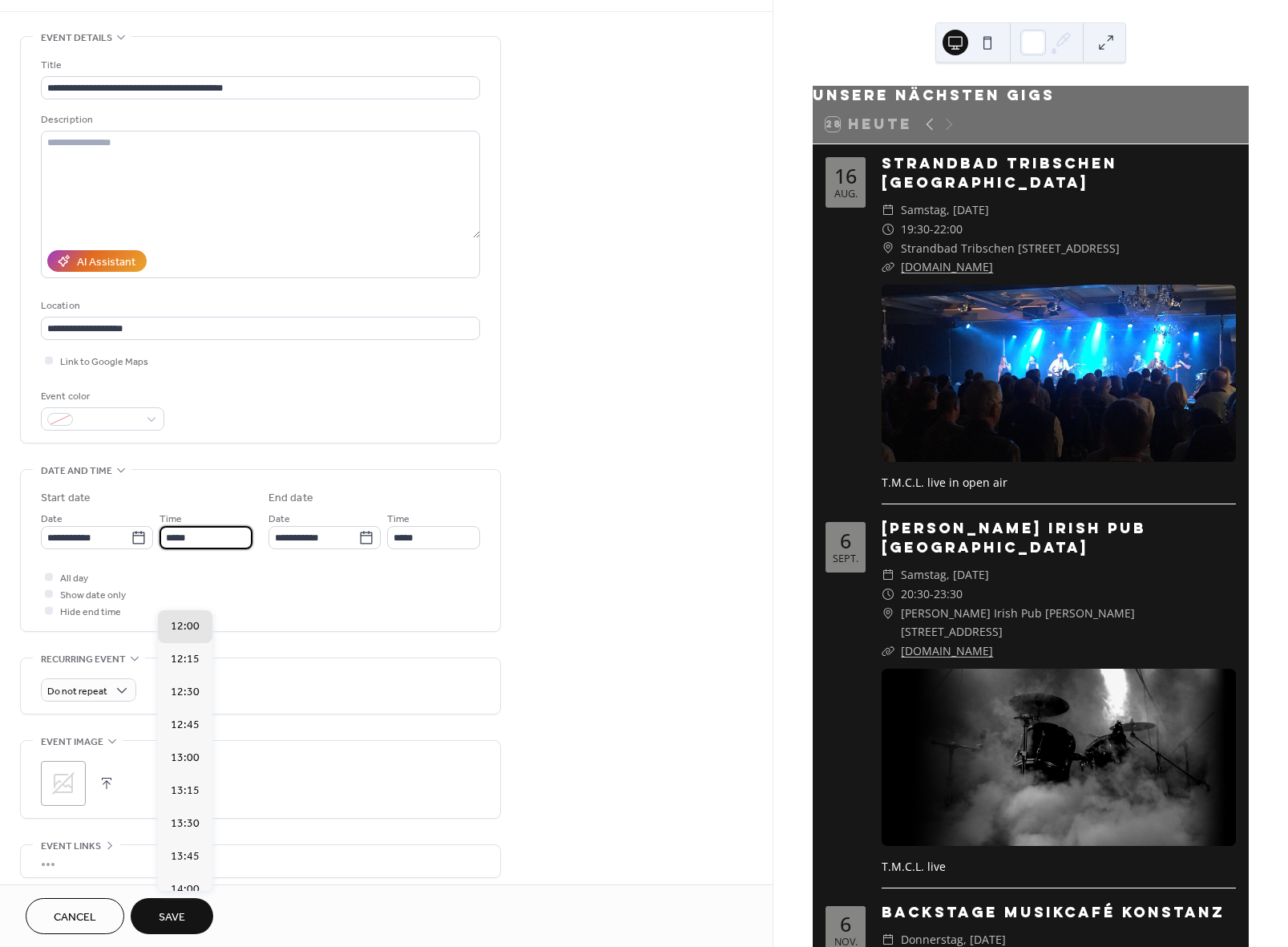 scroll, scrollTop: 54, scrollLeft: 0, axis: vertical 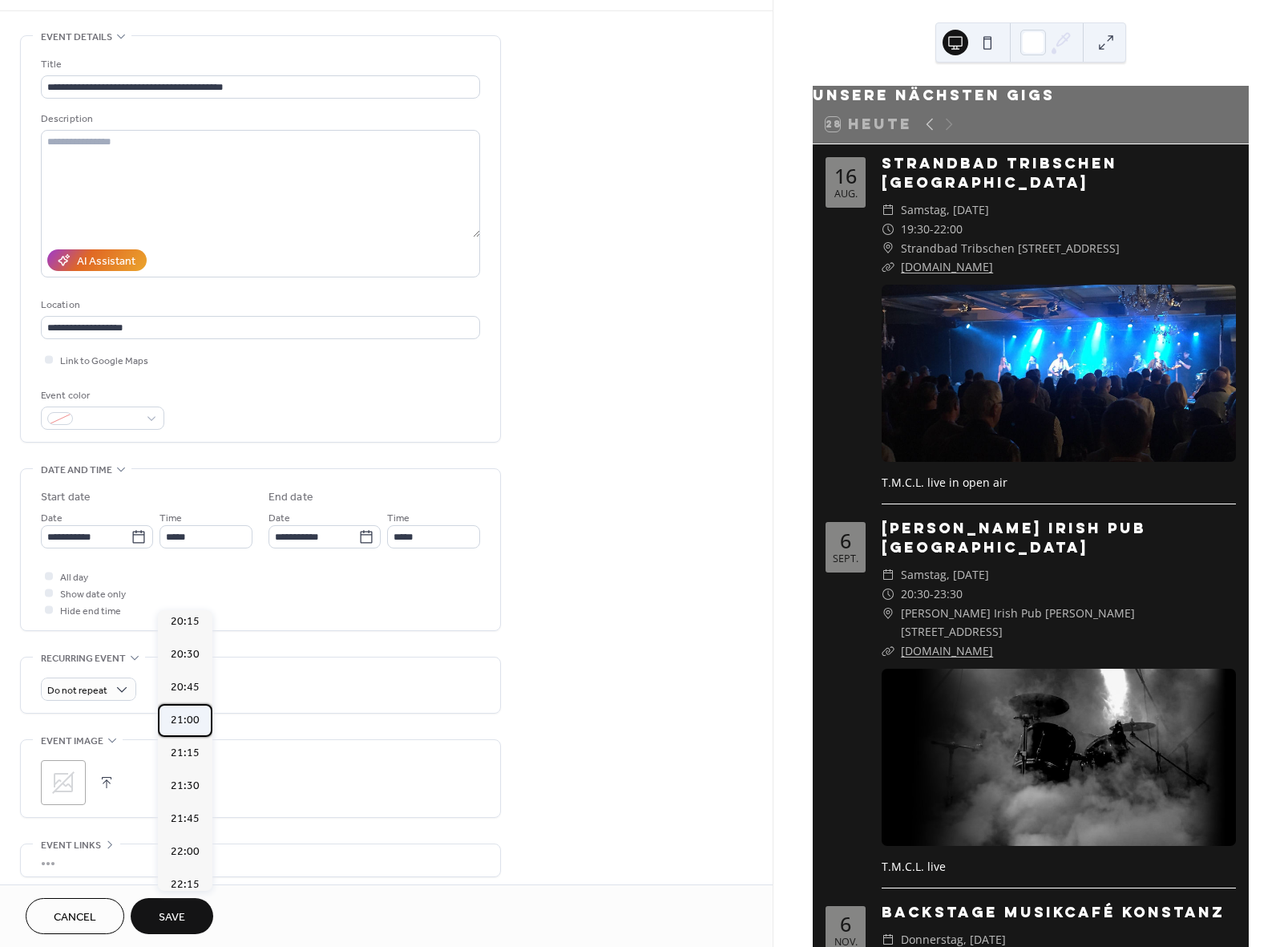 click on "21:00" at bounding box center [185, 720] 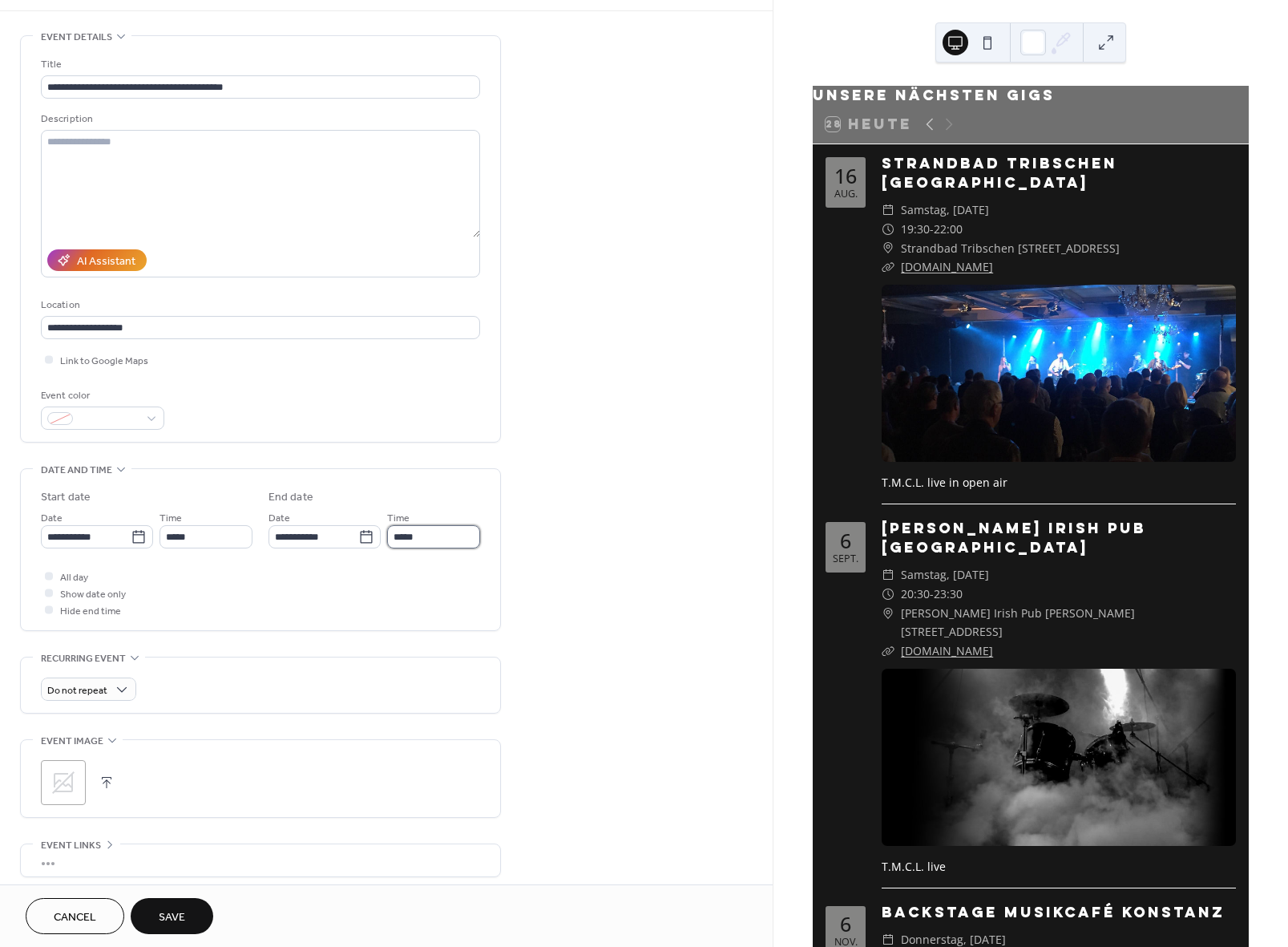 click on "*****" at bounding box center [434, 536] 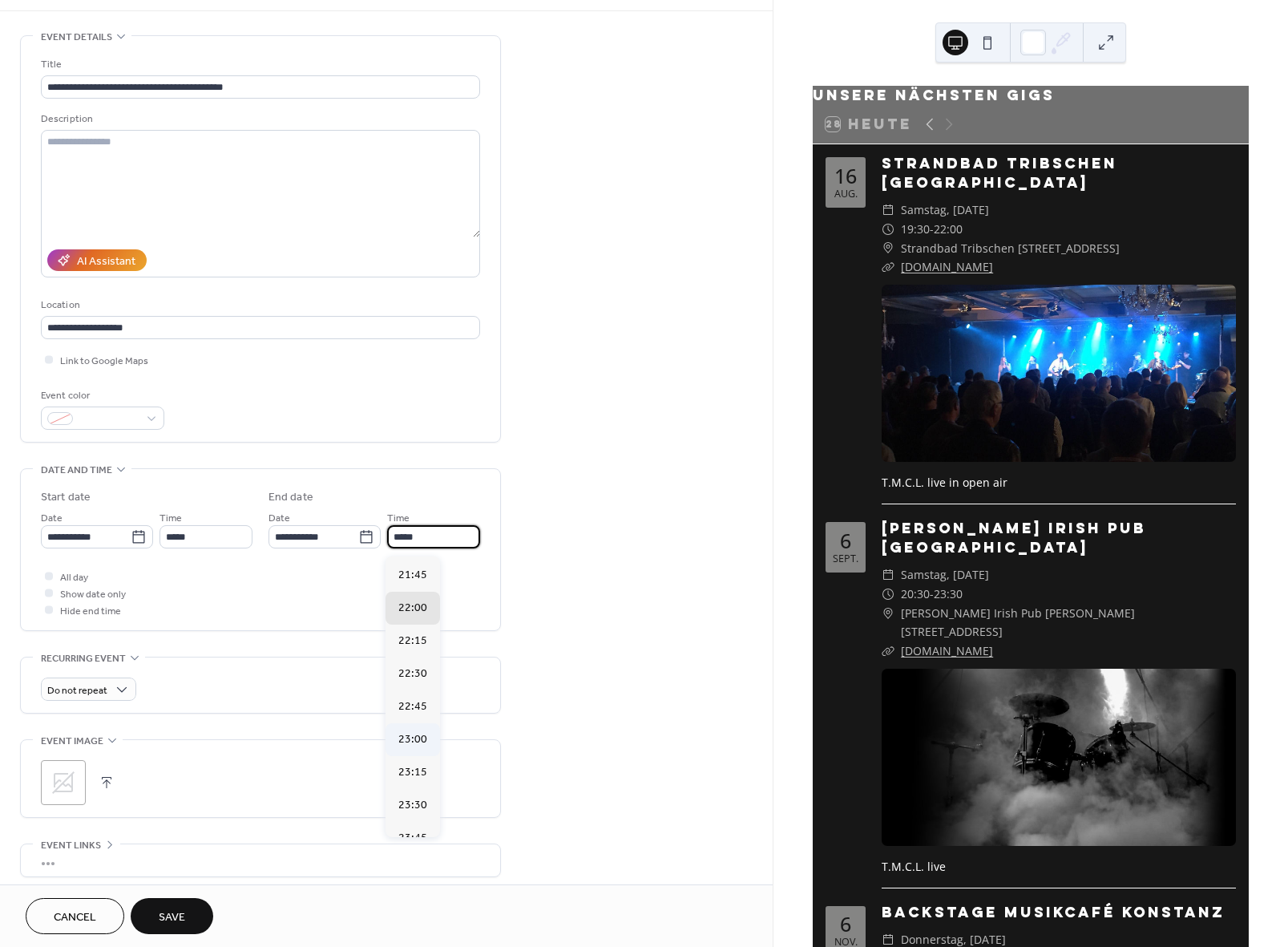scroll, scrollTop: 71, scrollLeft: 0, axis: vertical 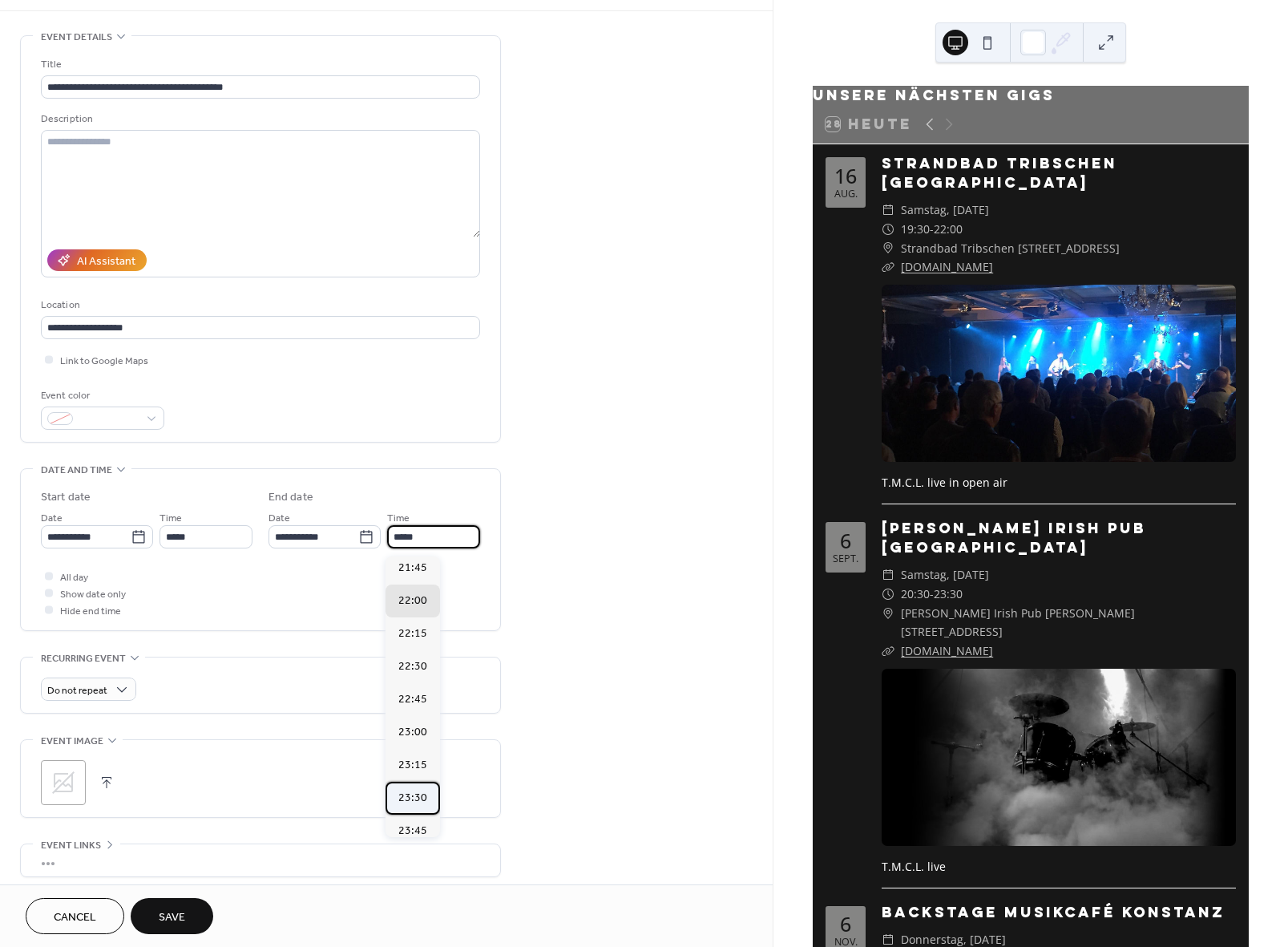 click on "23:30" at bounding box center (413, 798) 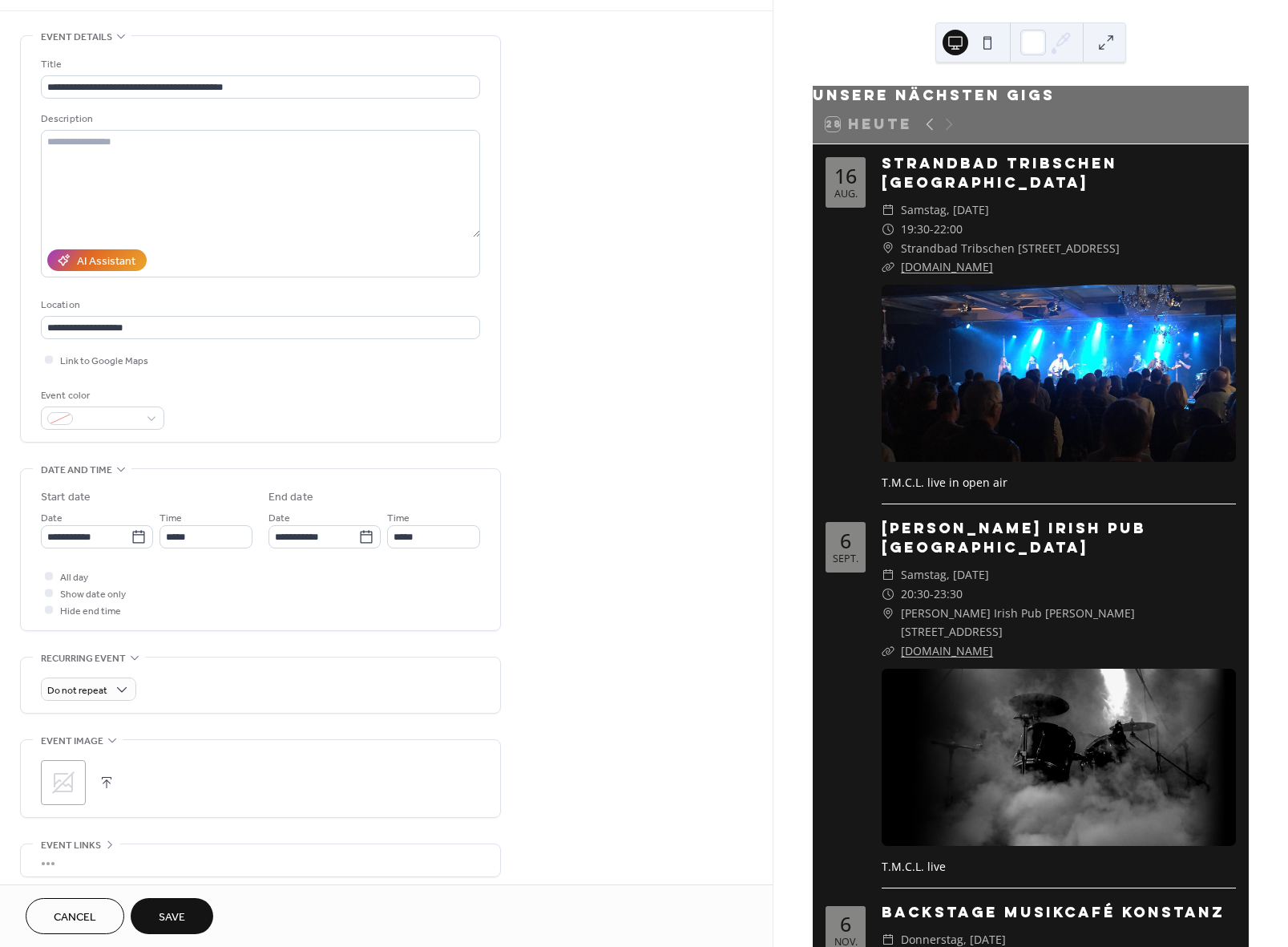 type on "*****" 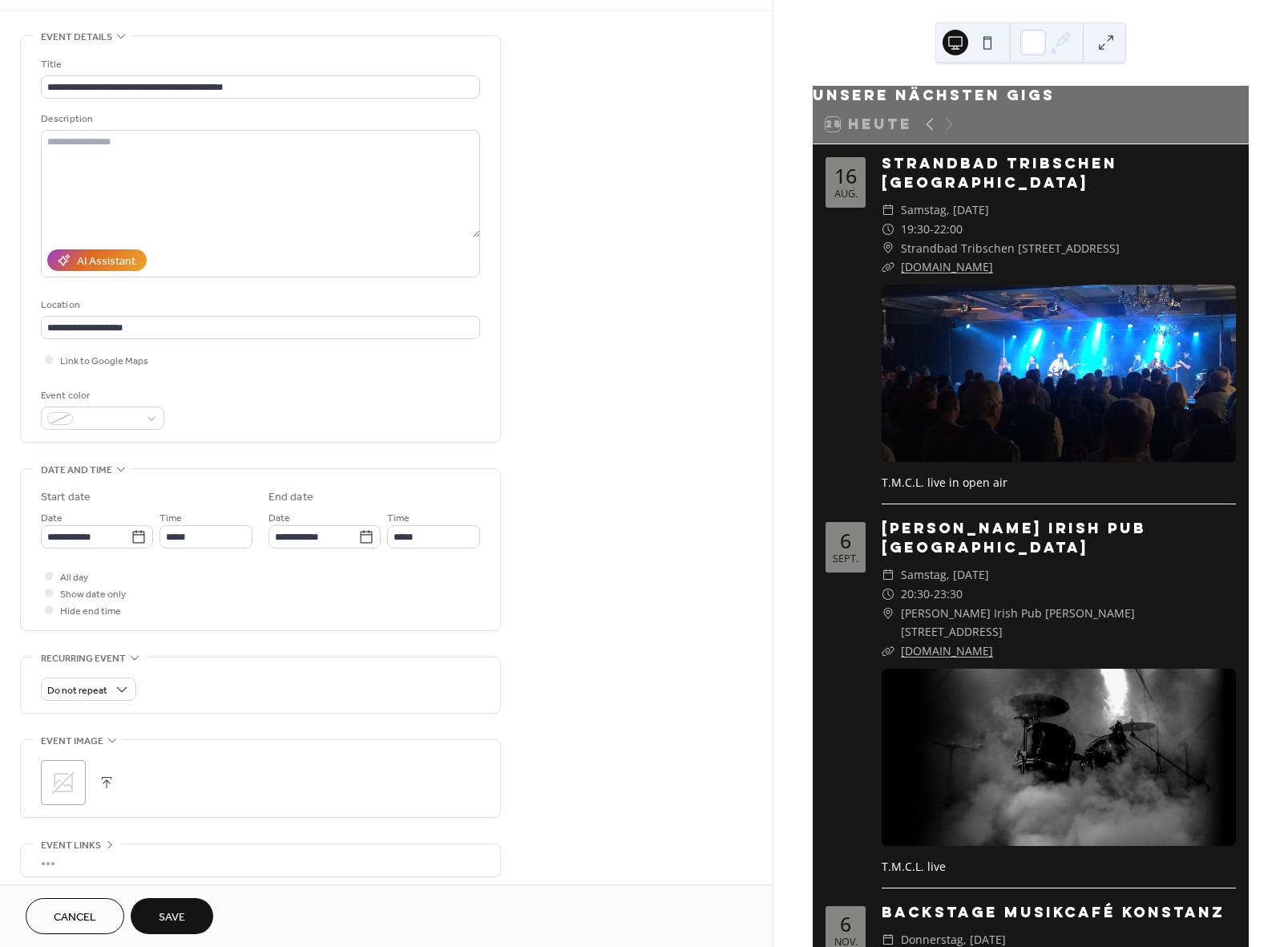 click 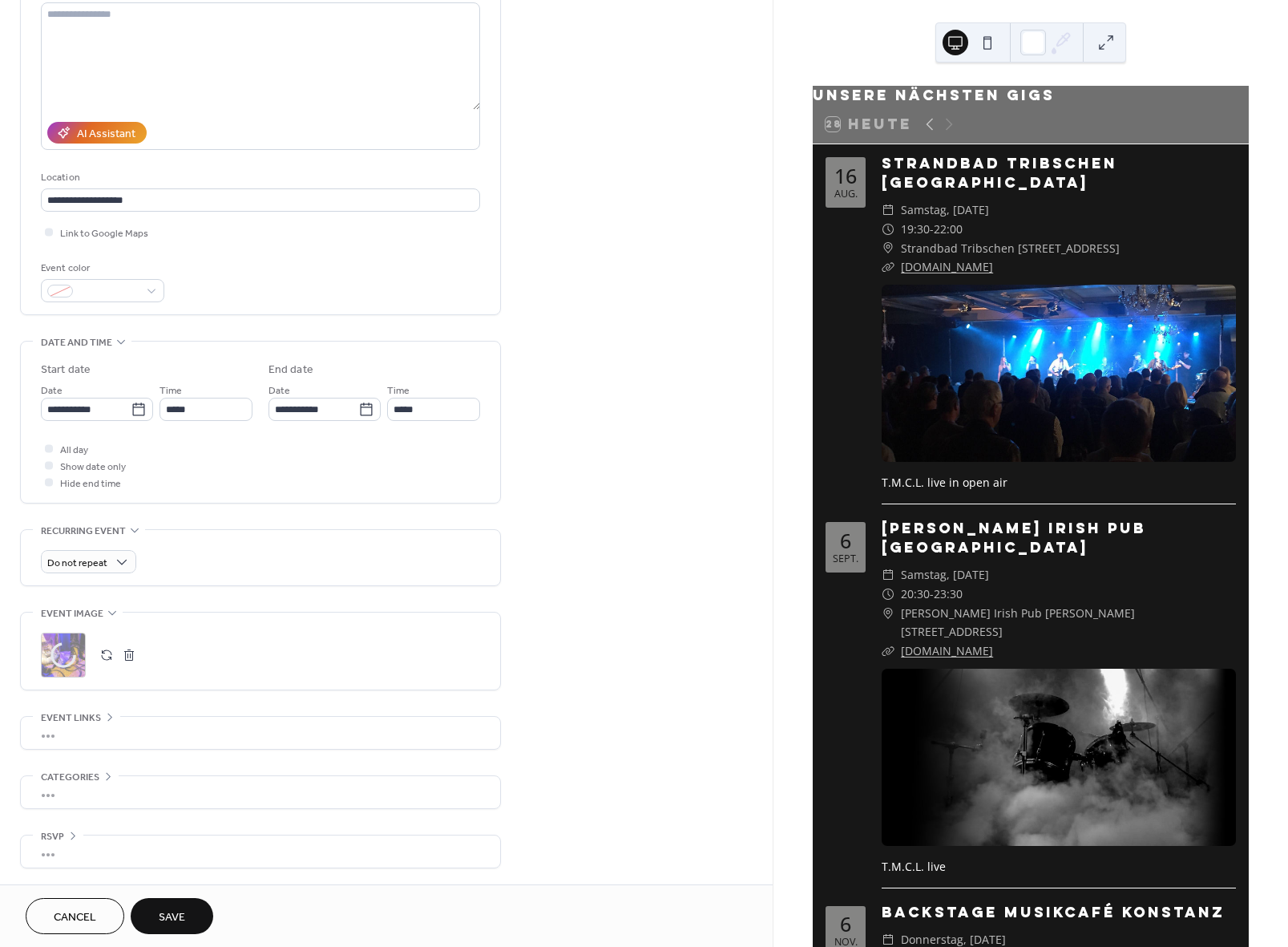 scroll, scrollTop: 186, scrollLeft: 0, axis: vertical 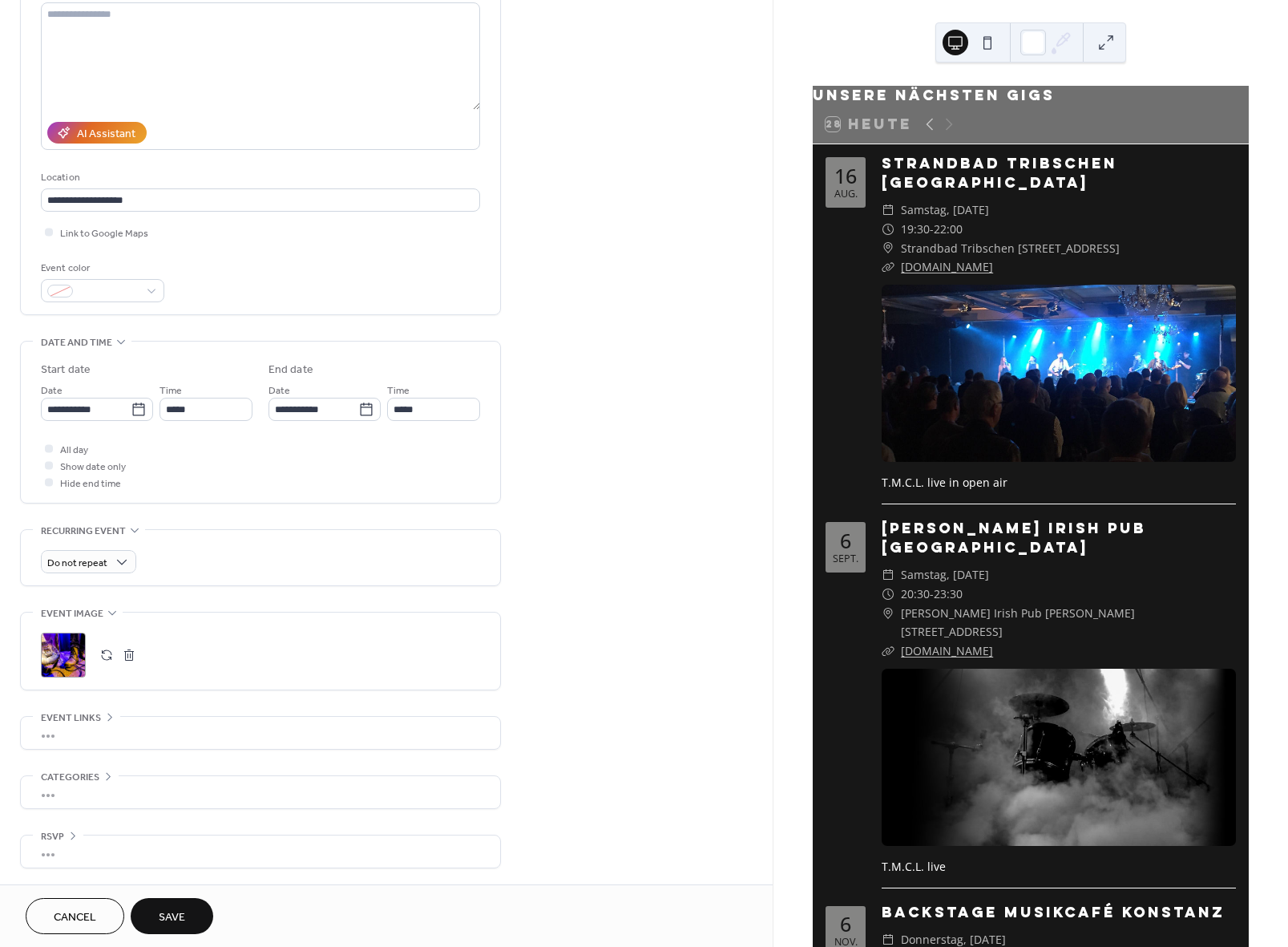 click on "•••" at bounding box center (260, 733) 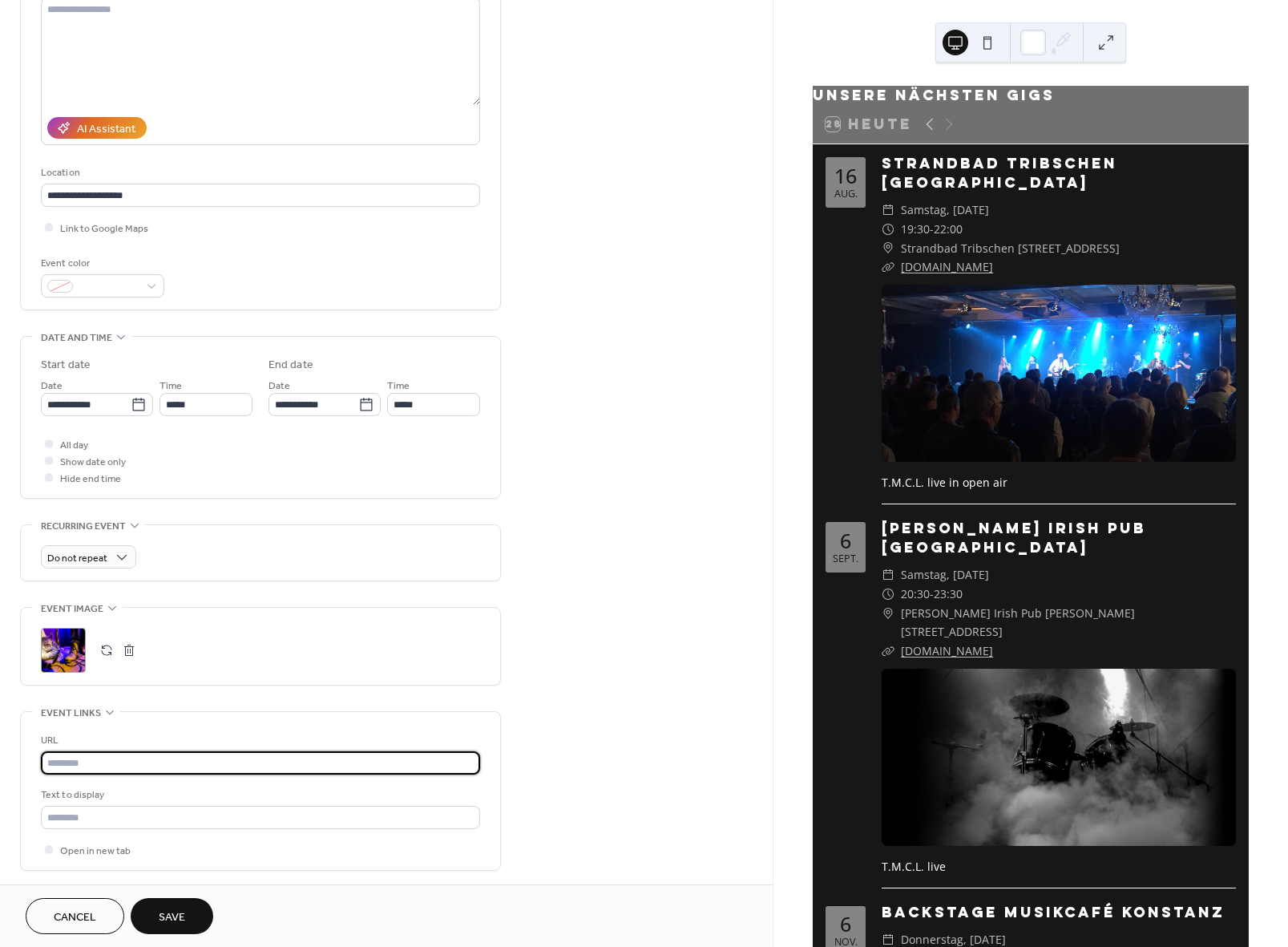click at bounding box center [260, 763] 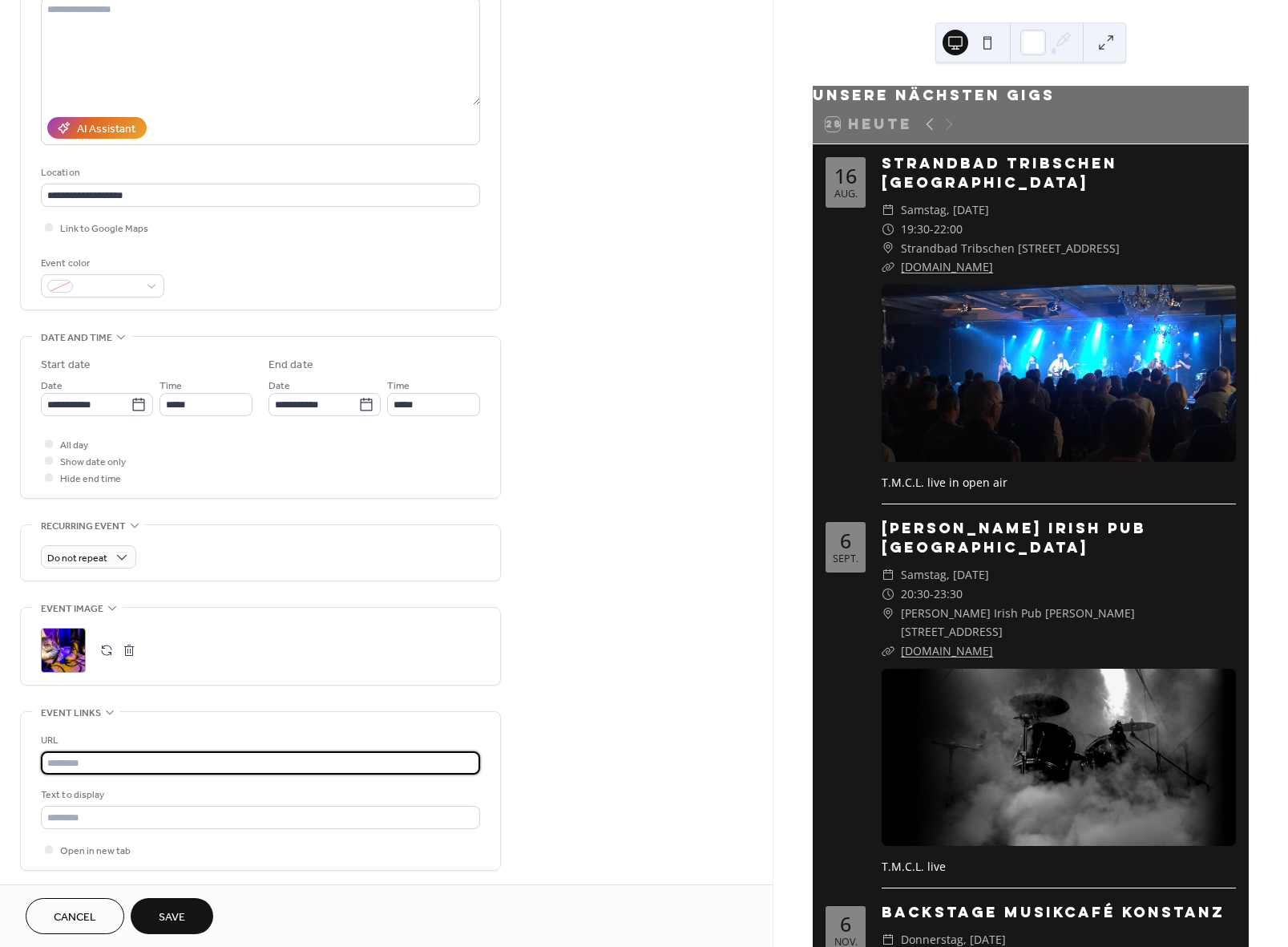 paste on "**********" 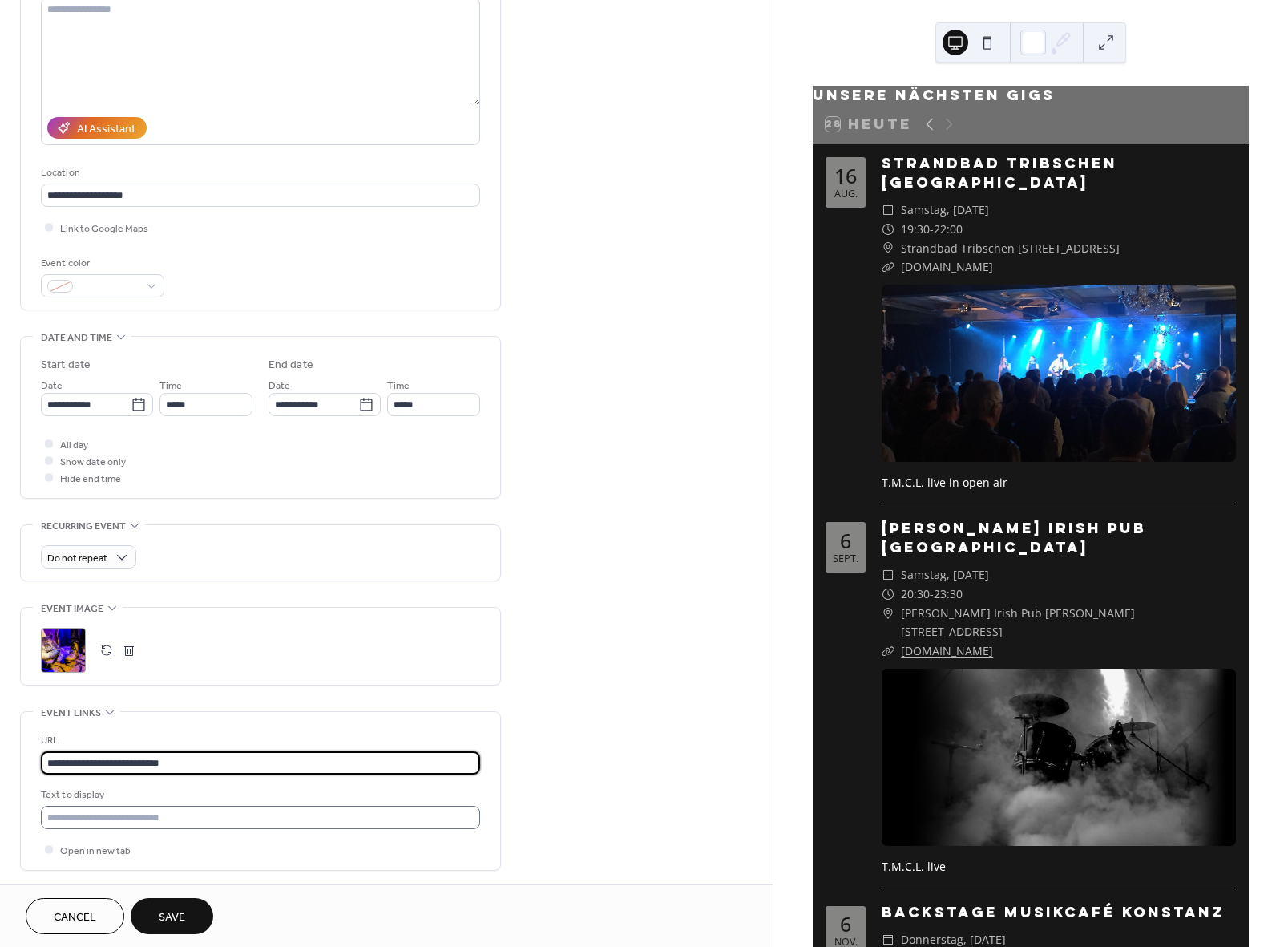 type on "**********" 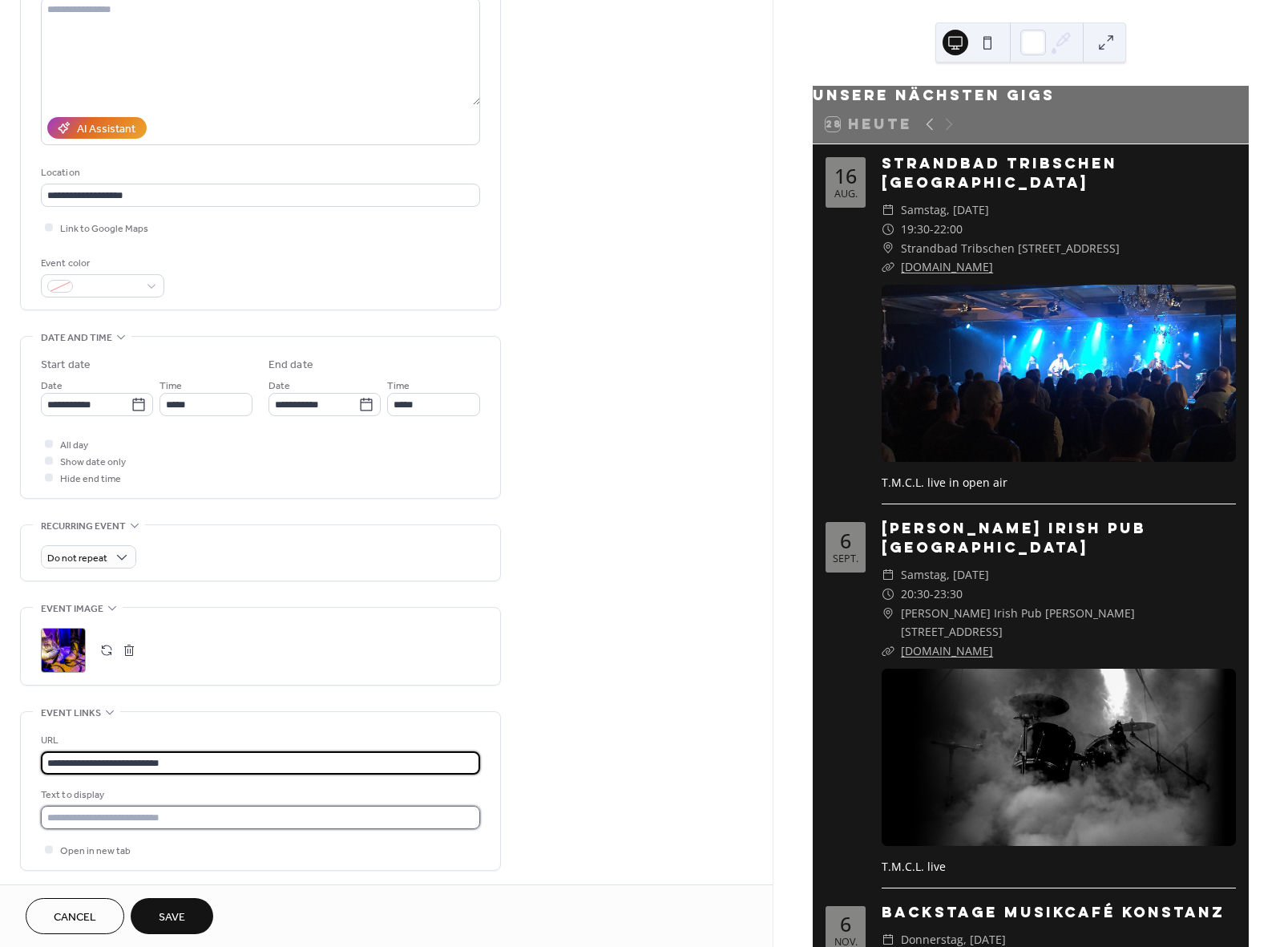 click at bounding box center [260, 817] 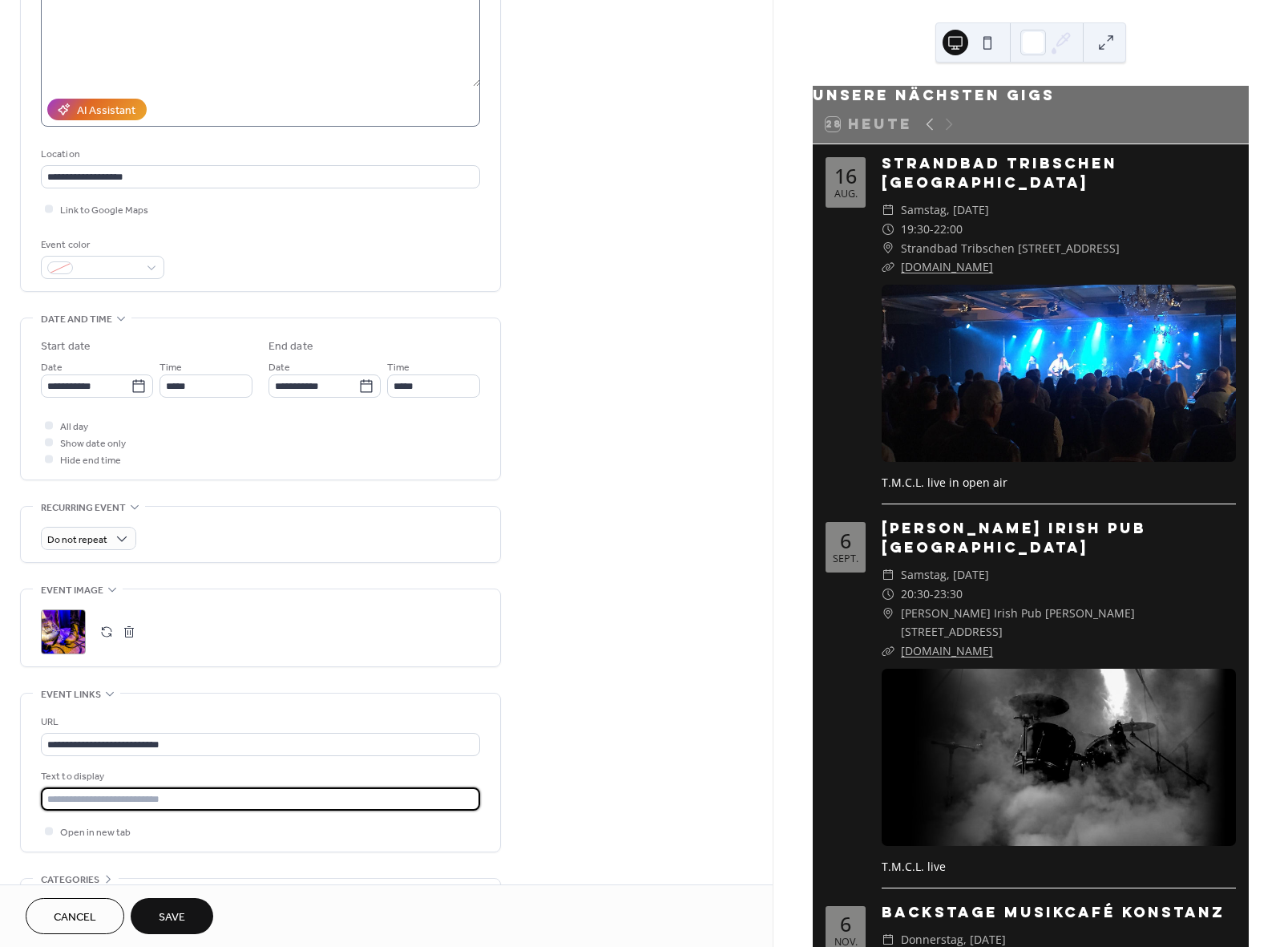 scroll, scrollTop: 217, scrollLeft: 0, axis: vertical 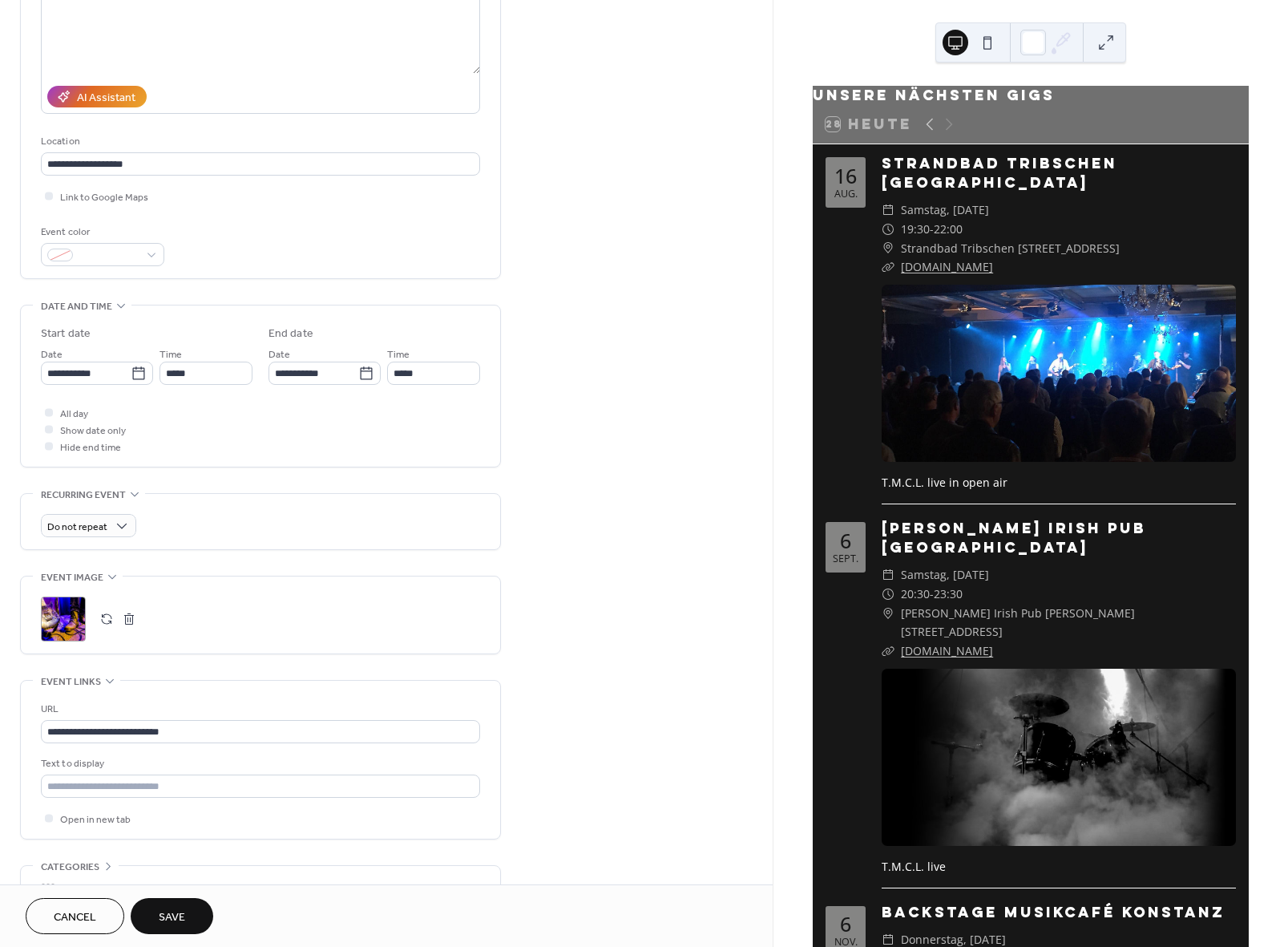 click on "Save" at bounding box center (172, 917) 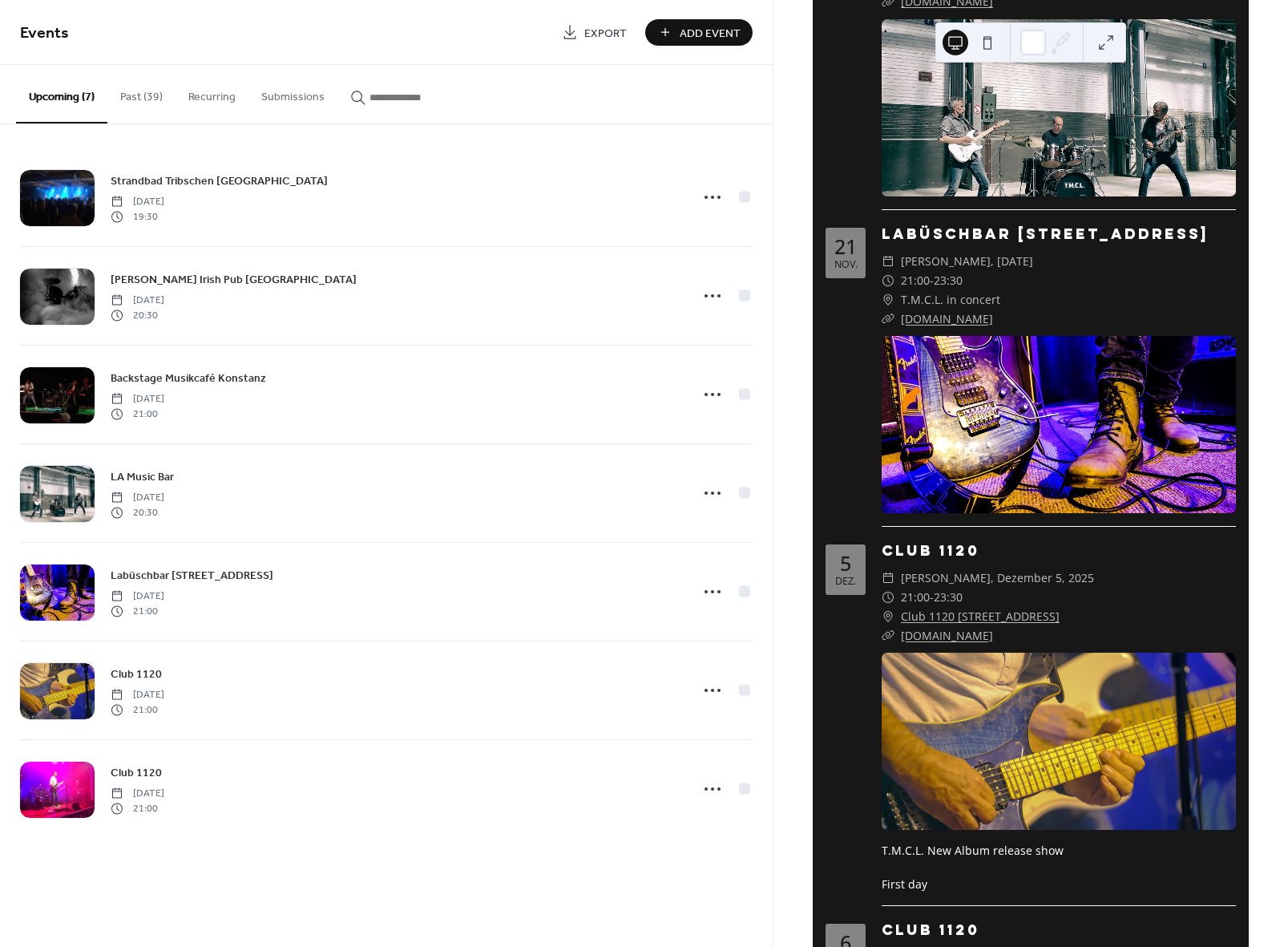 scroll, scrollTop: 1340, scrollLeft: 0, axis: vertical 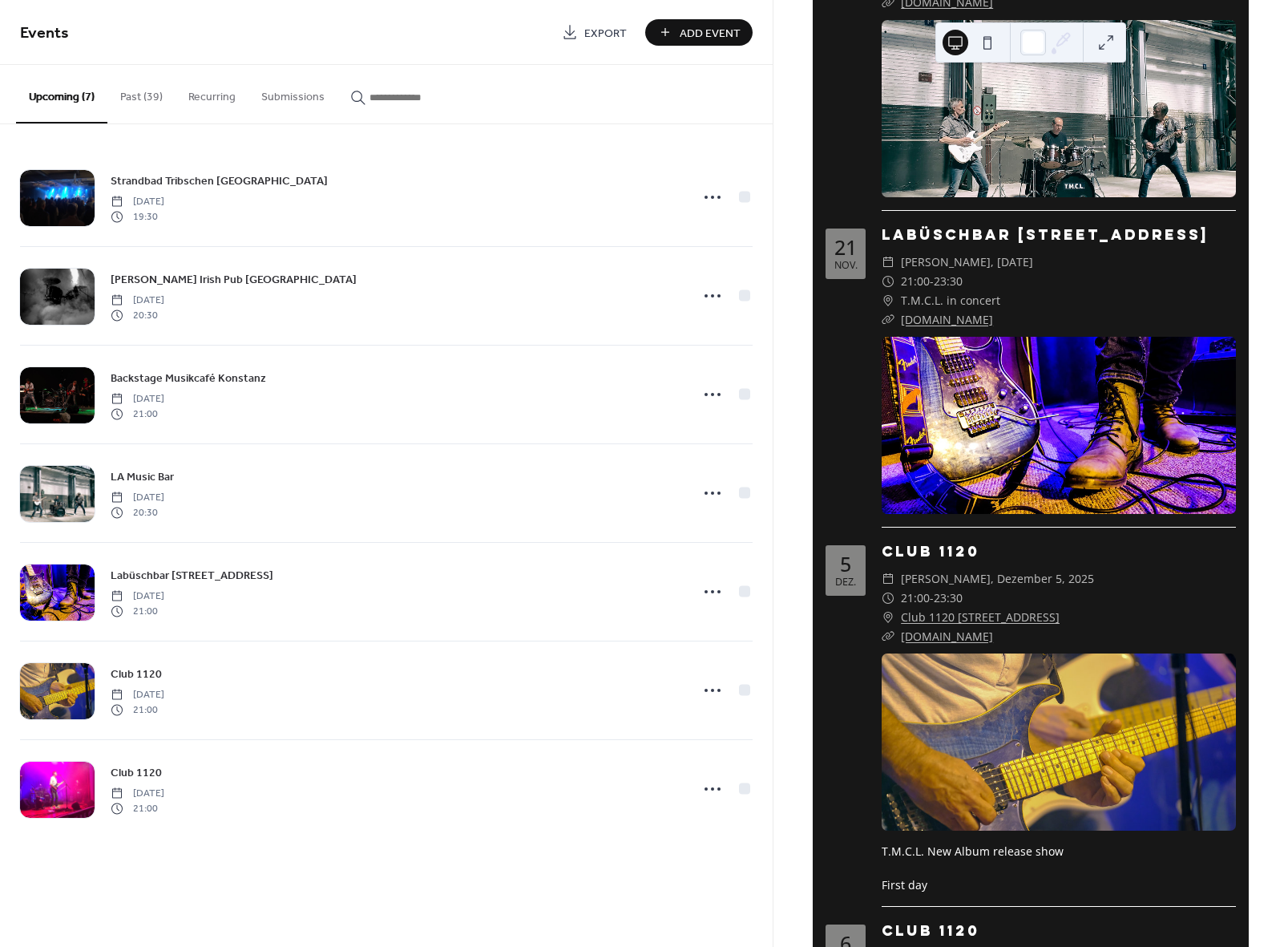 click on "Nov." at bounding box center [846, 265] 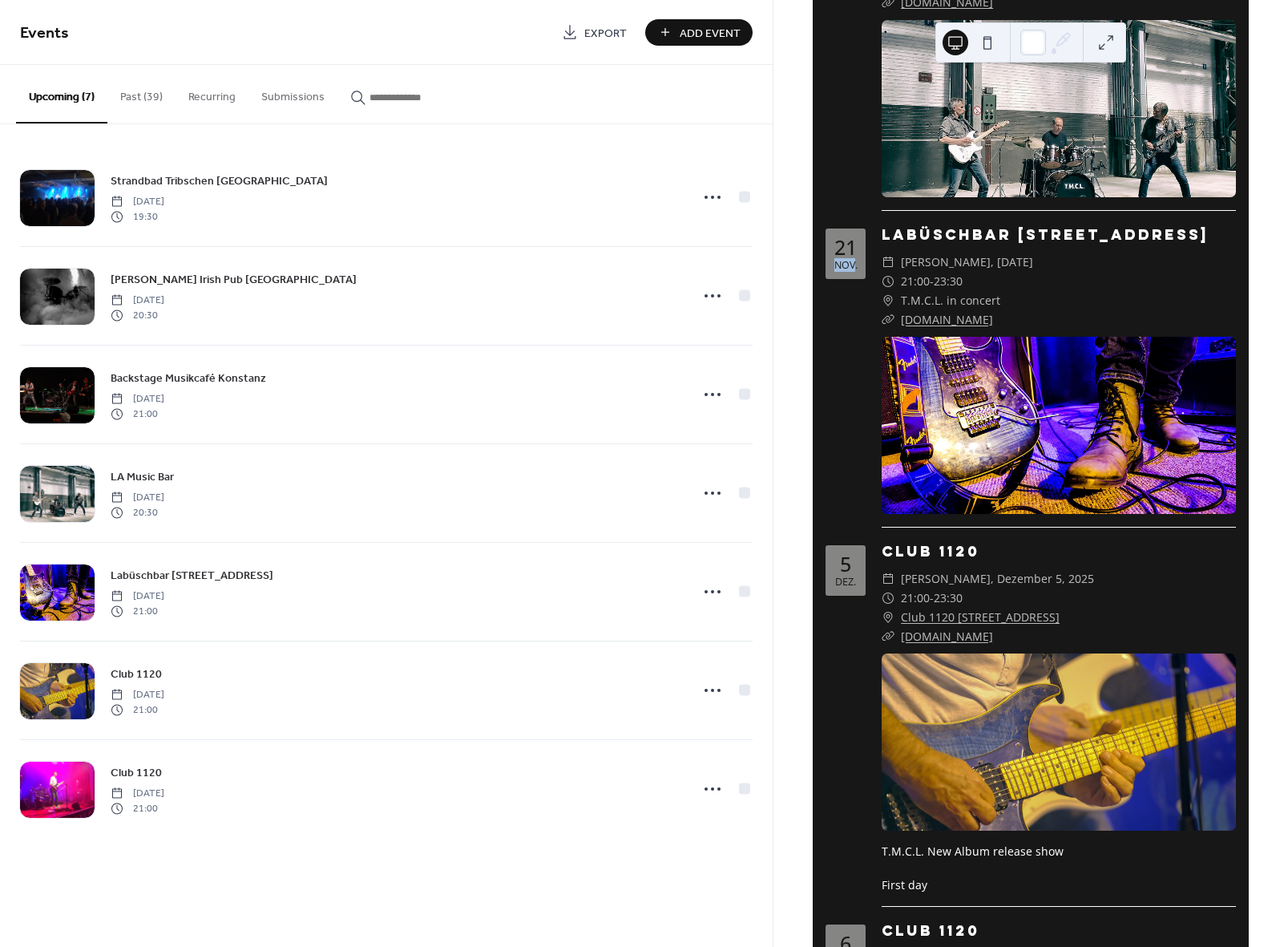 click on "Nov." at bounding box center [846, 265] 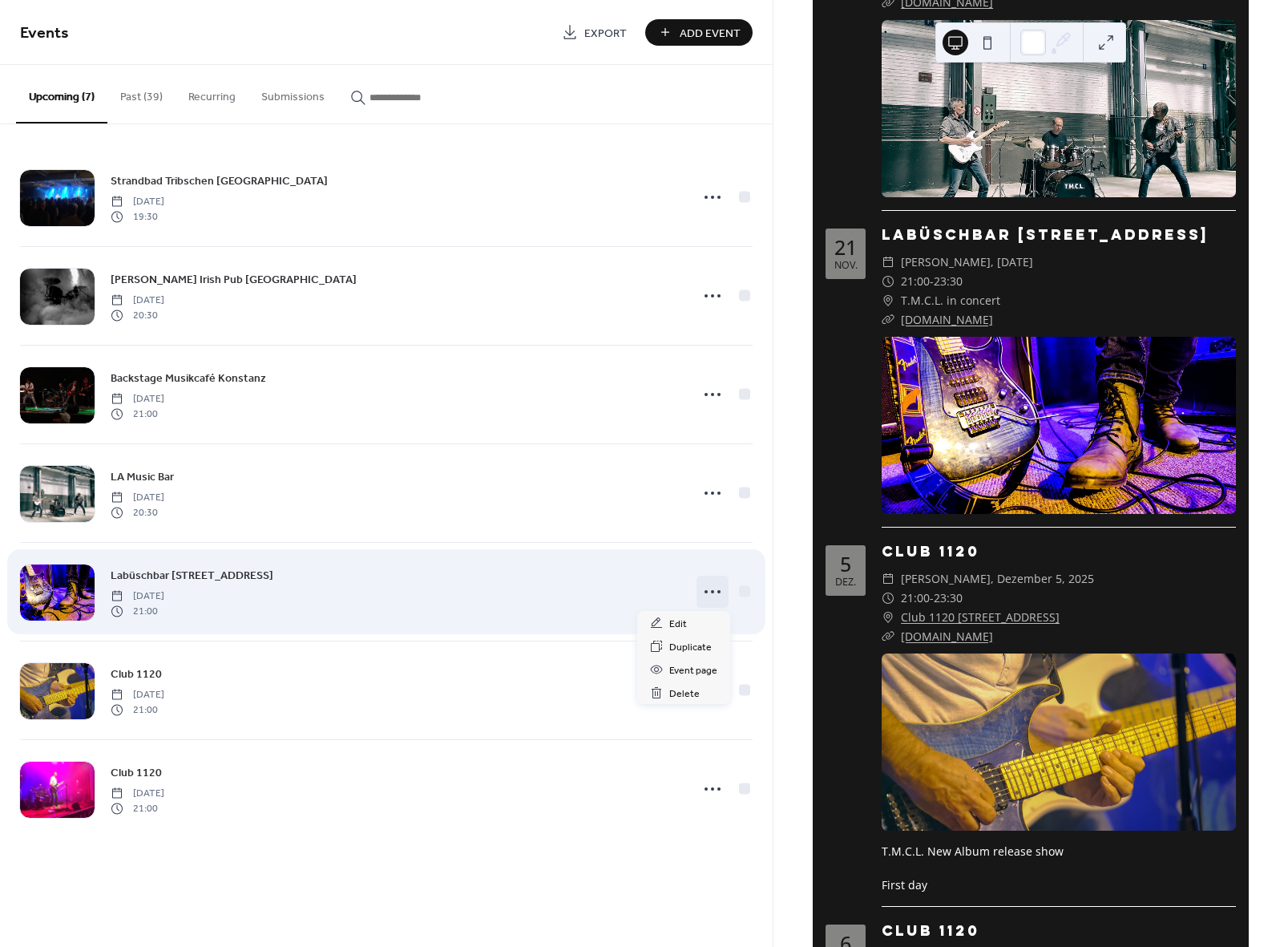 click 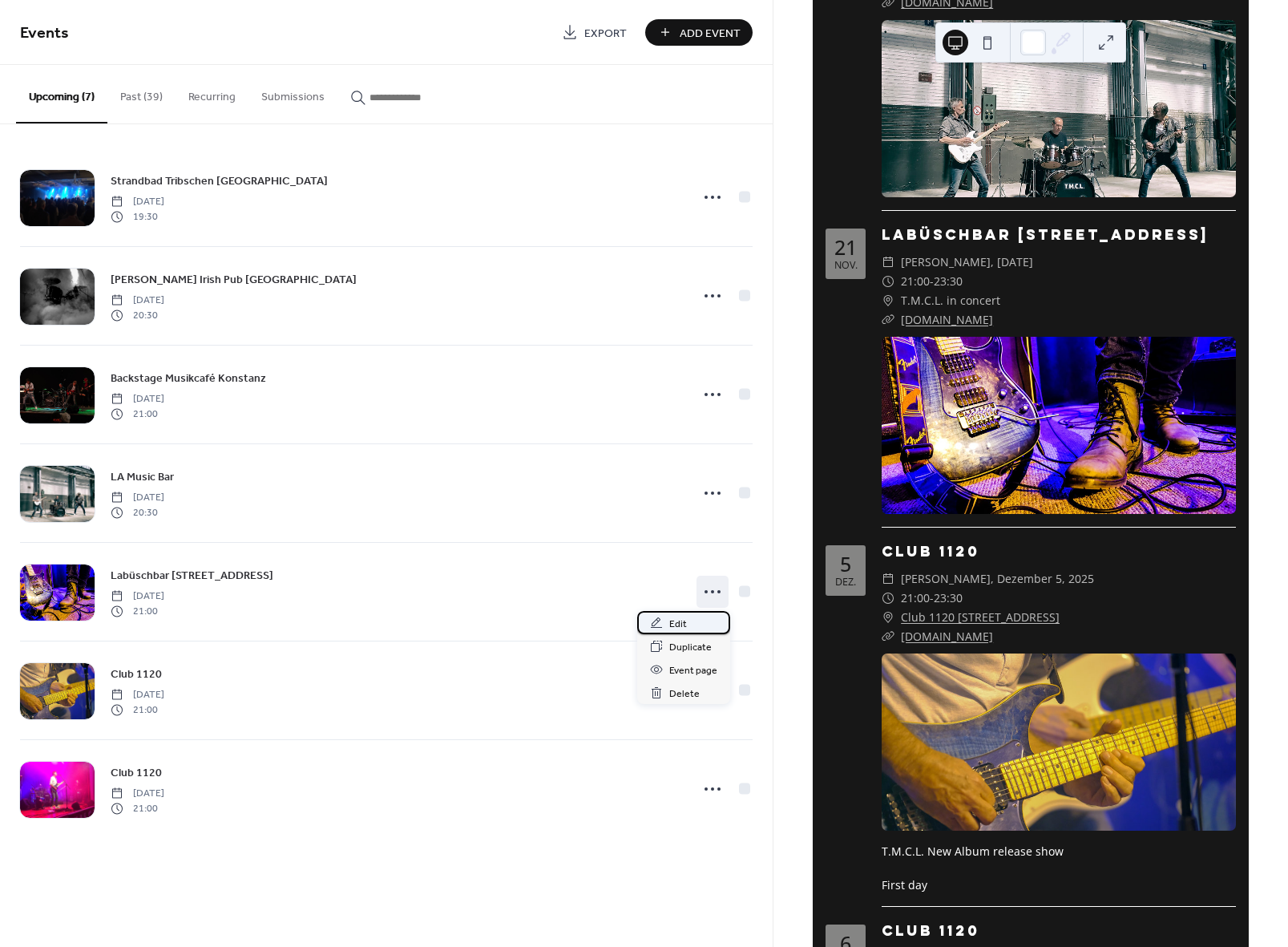 click on "Edit" at bounding box center (678, 624) 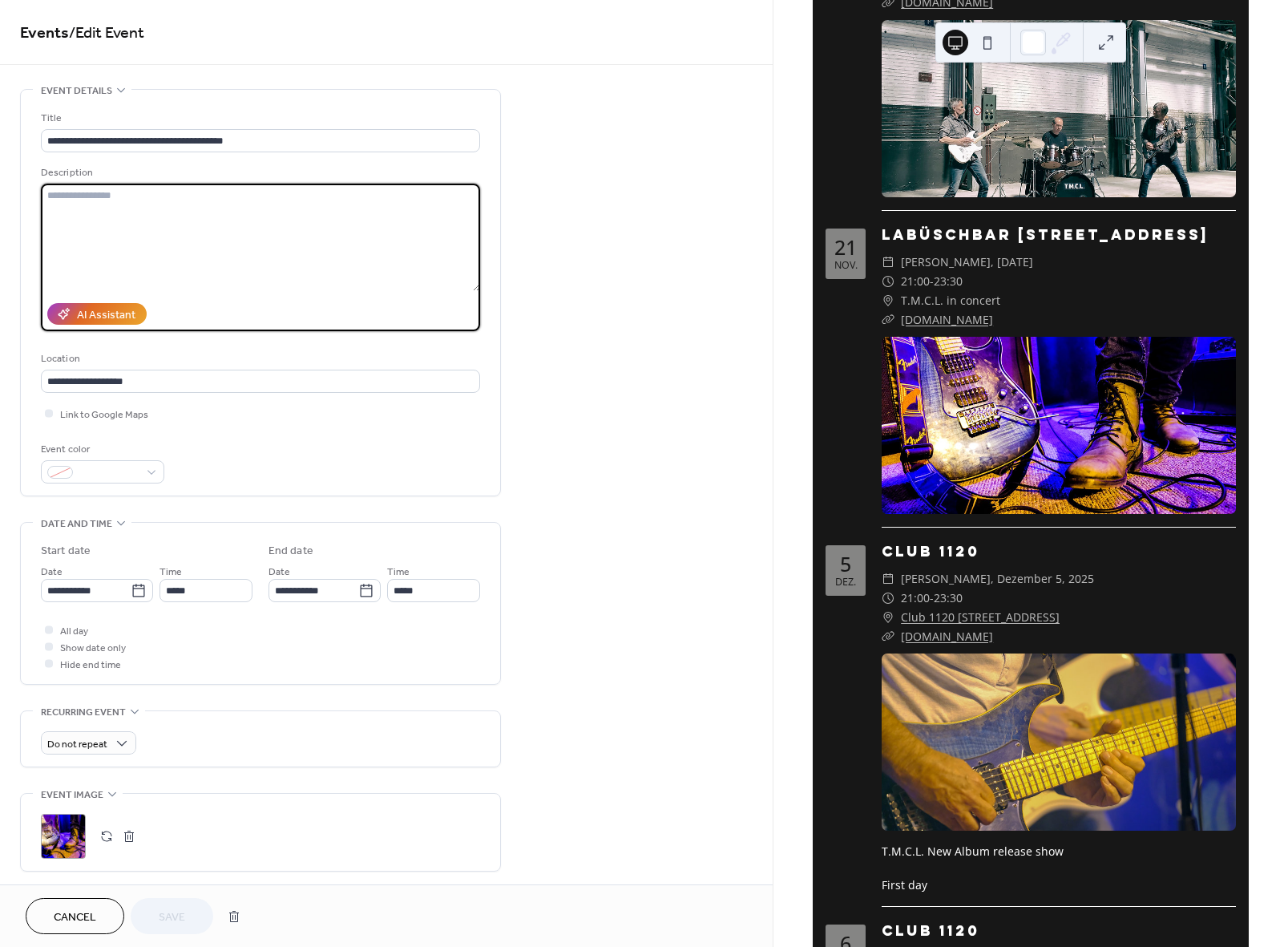 click at bounding box center [260, 237] 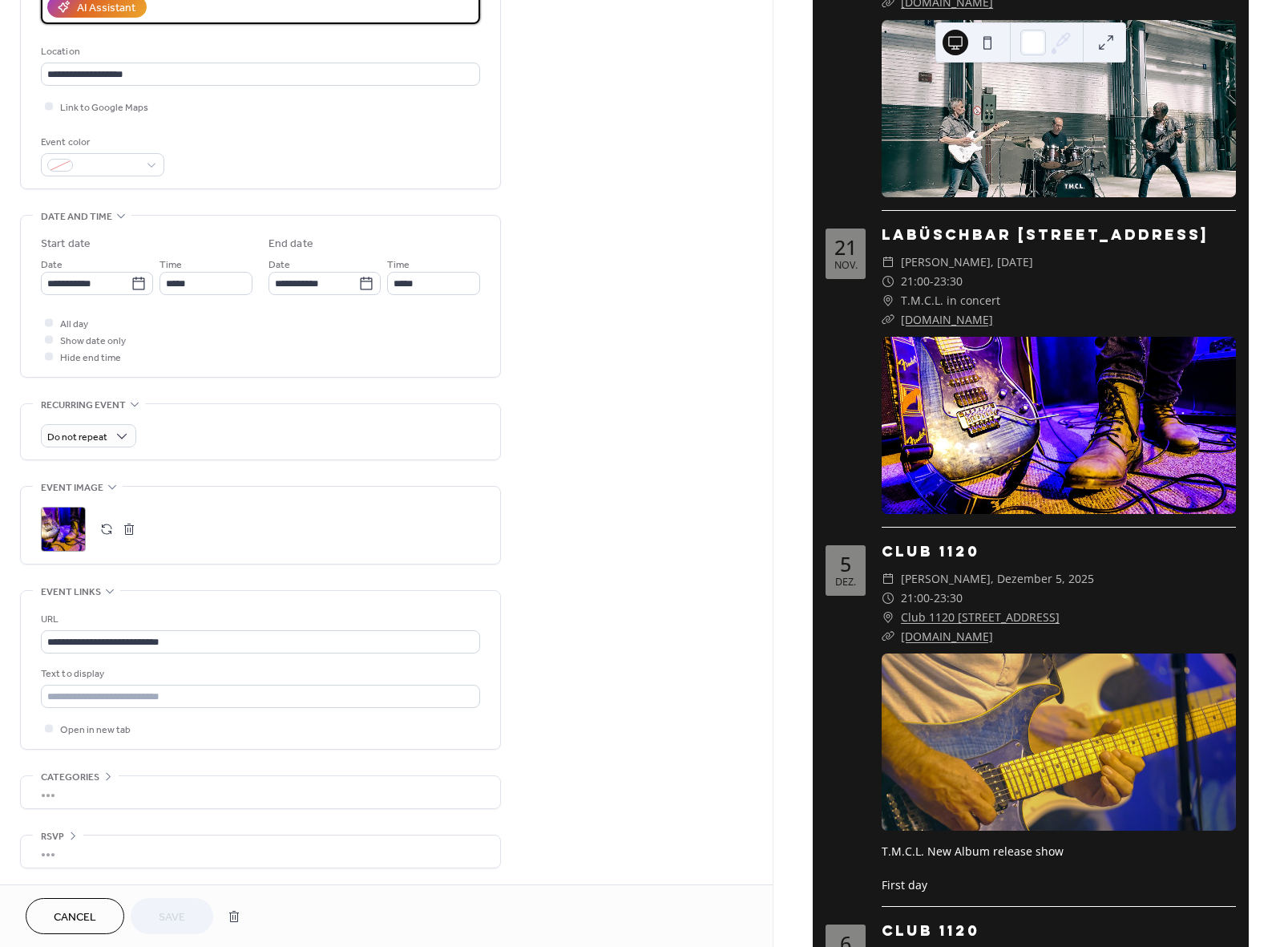 scroll, scrollTop: 315, scrollLeft: 0, axis: vertical 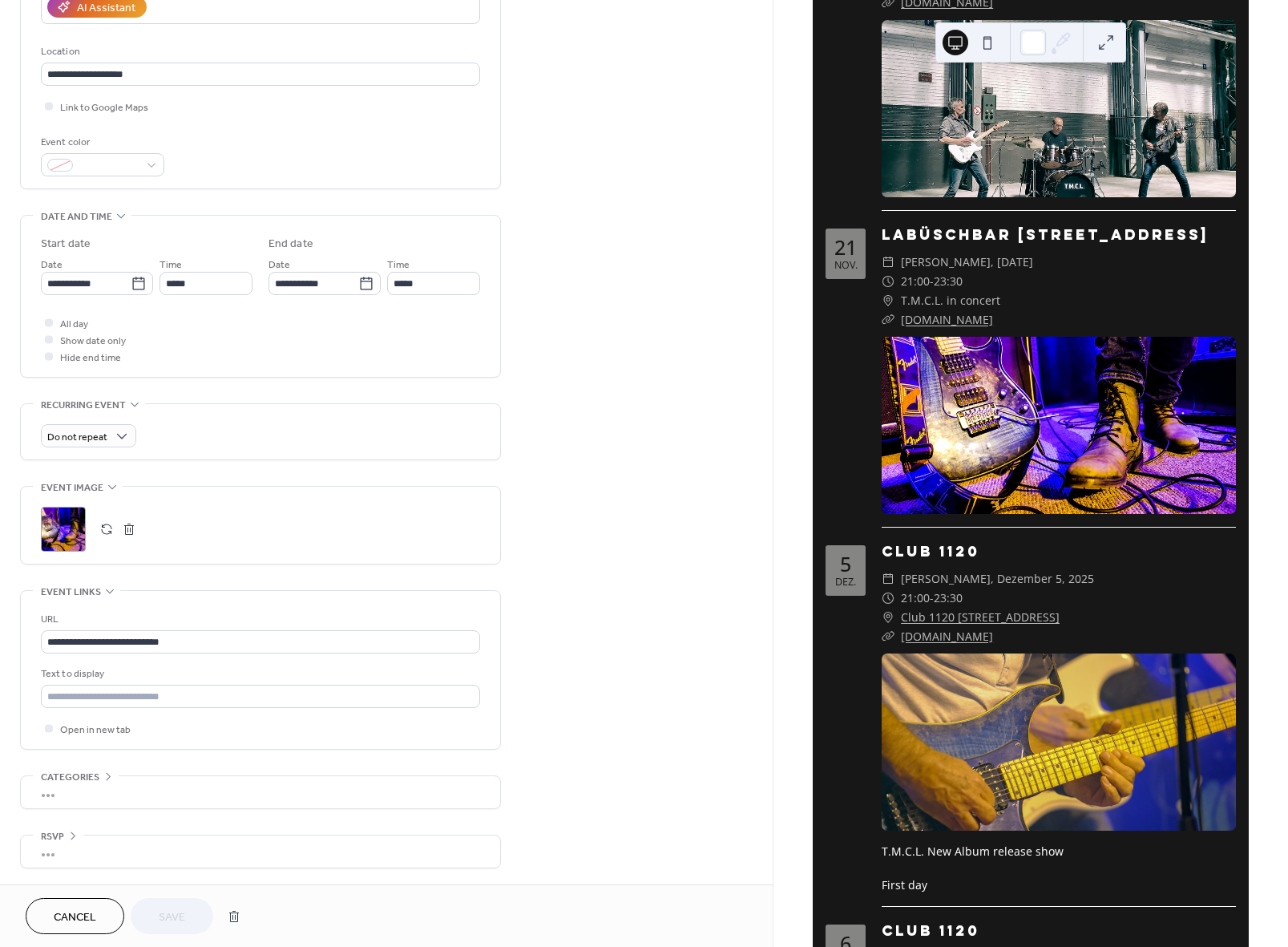 click on "•••" at bounding box center [260, 852] 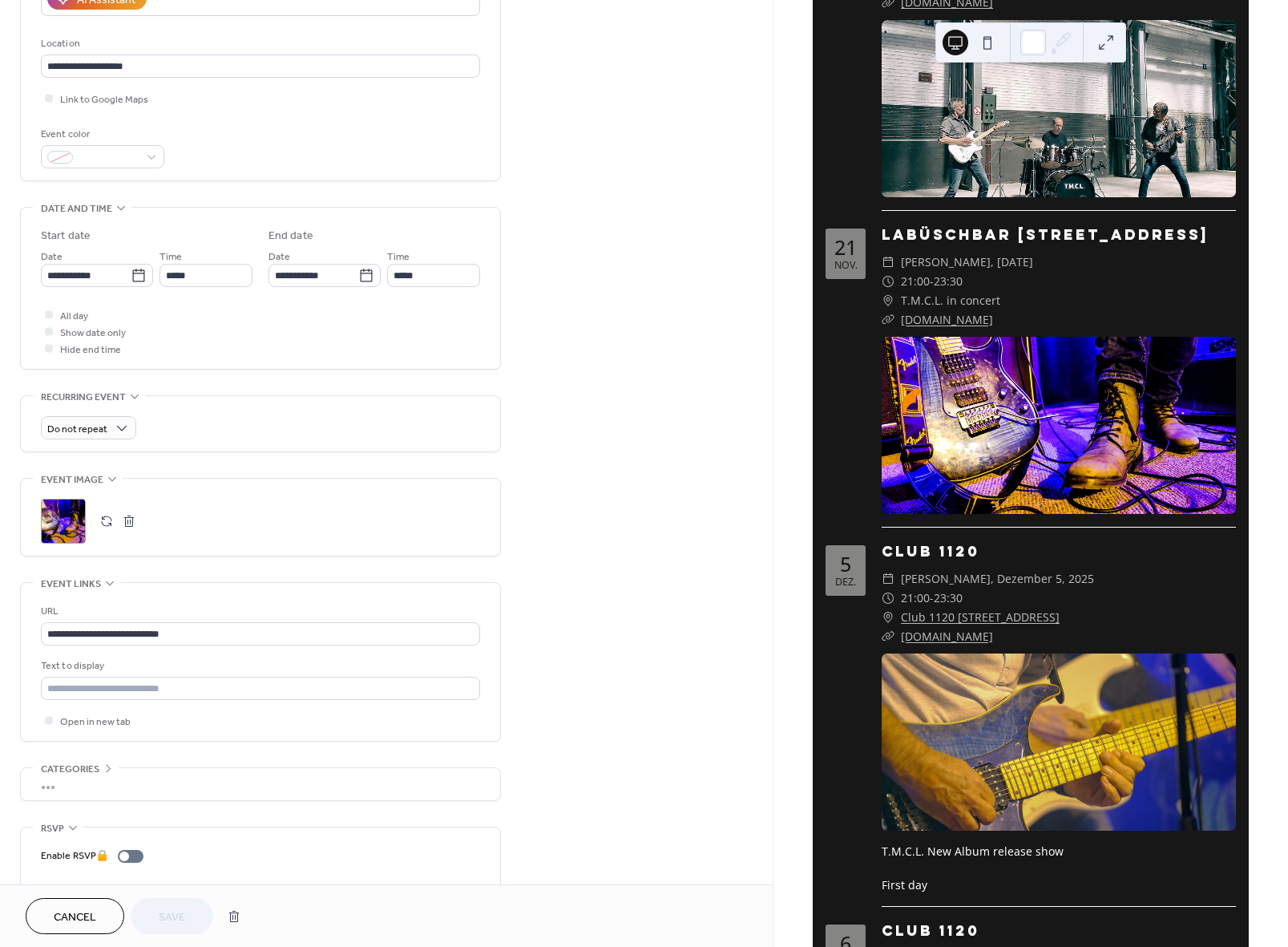 click on "•••" at bounding box center (260, 784) 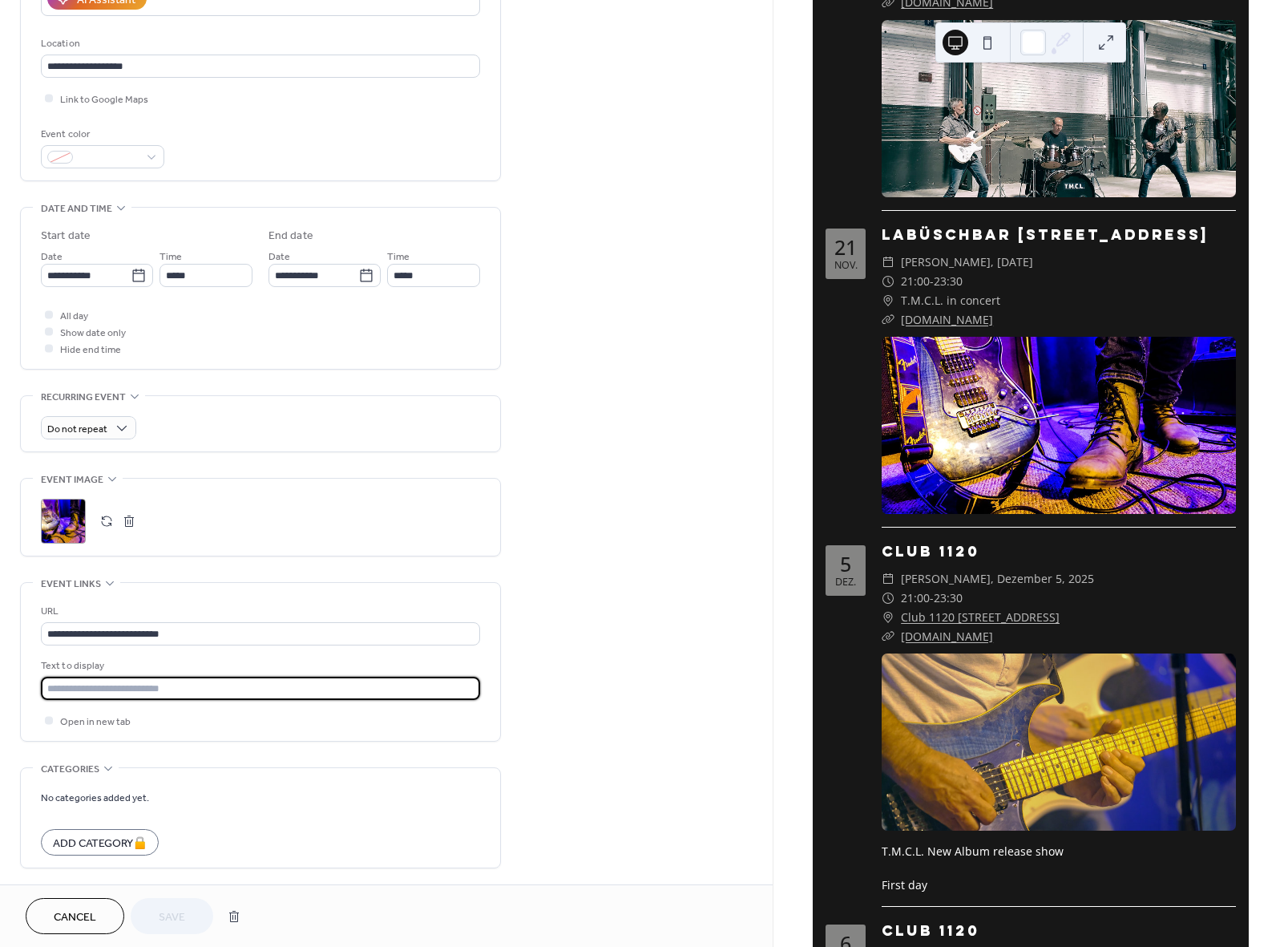 click at bounding box center (260, 688) 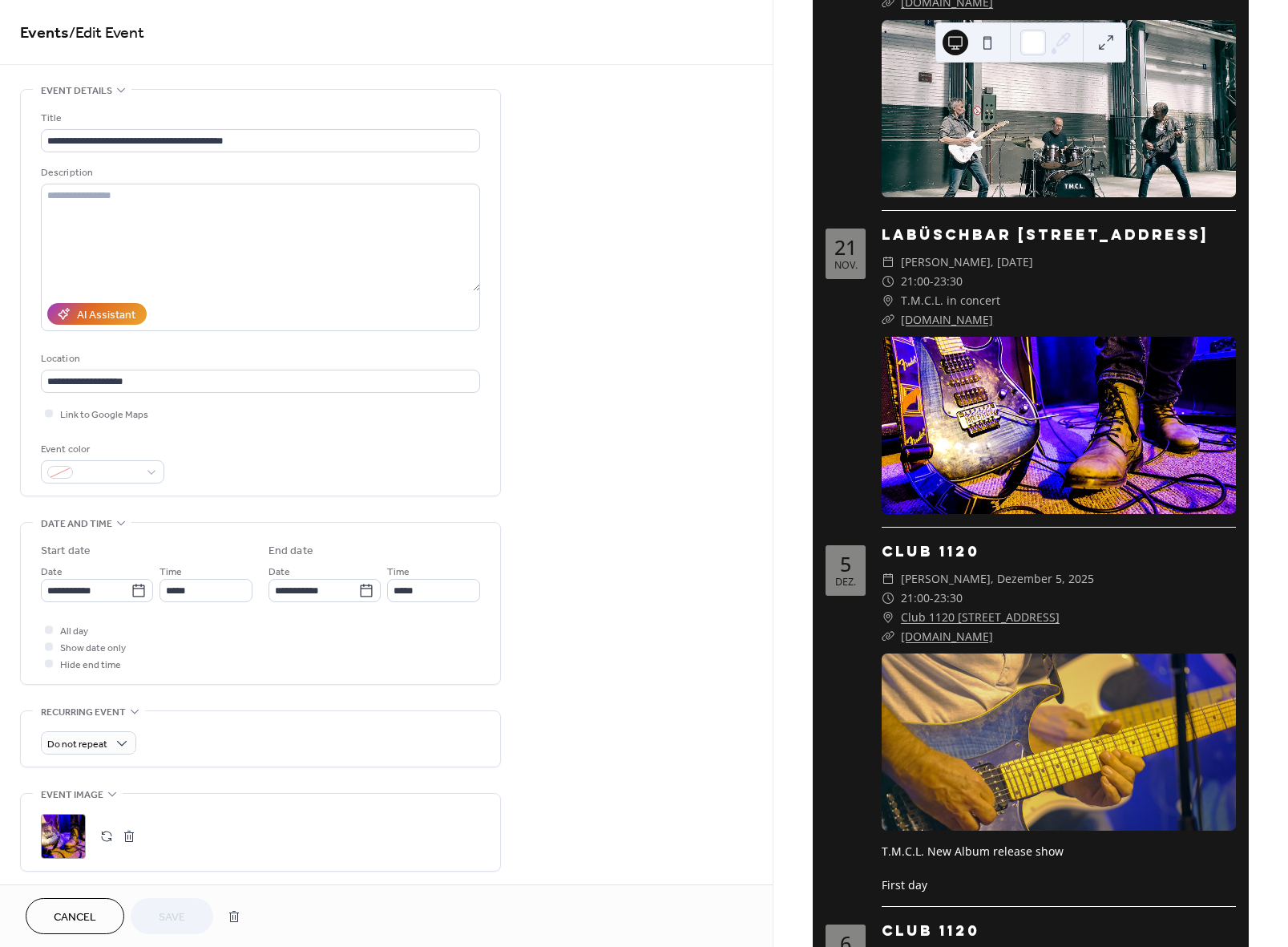 scroll, scrollTop: 0, scrollLeft: 0, axis: both 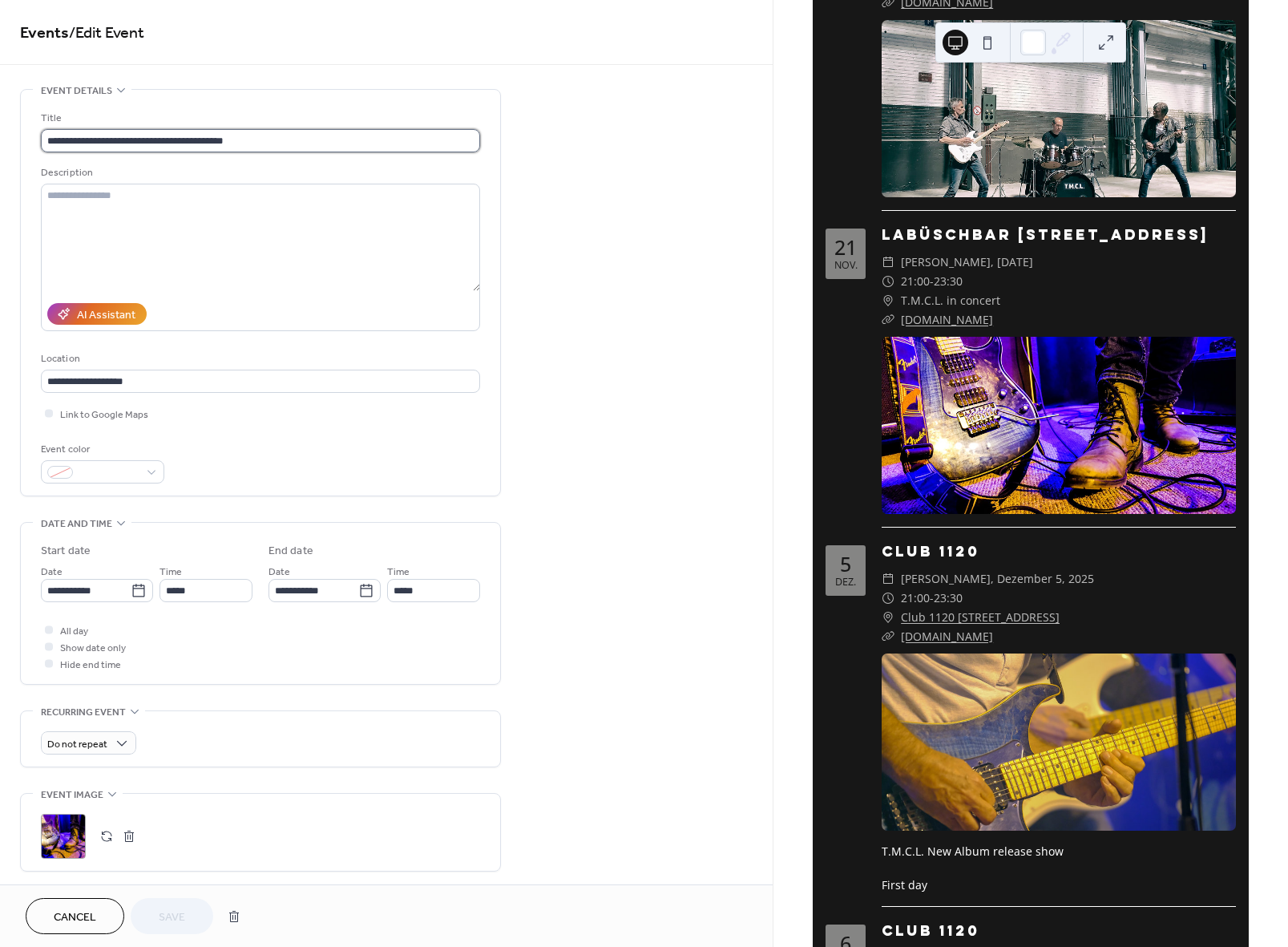 click on "**********" at bounding box center (260, 140) 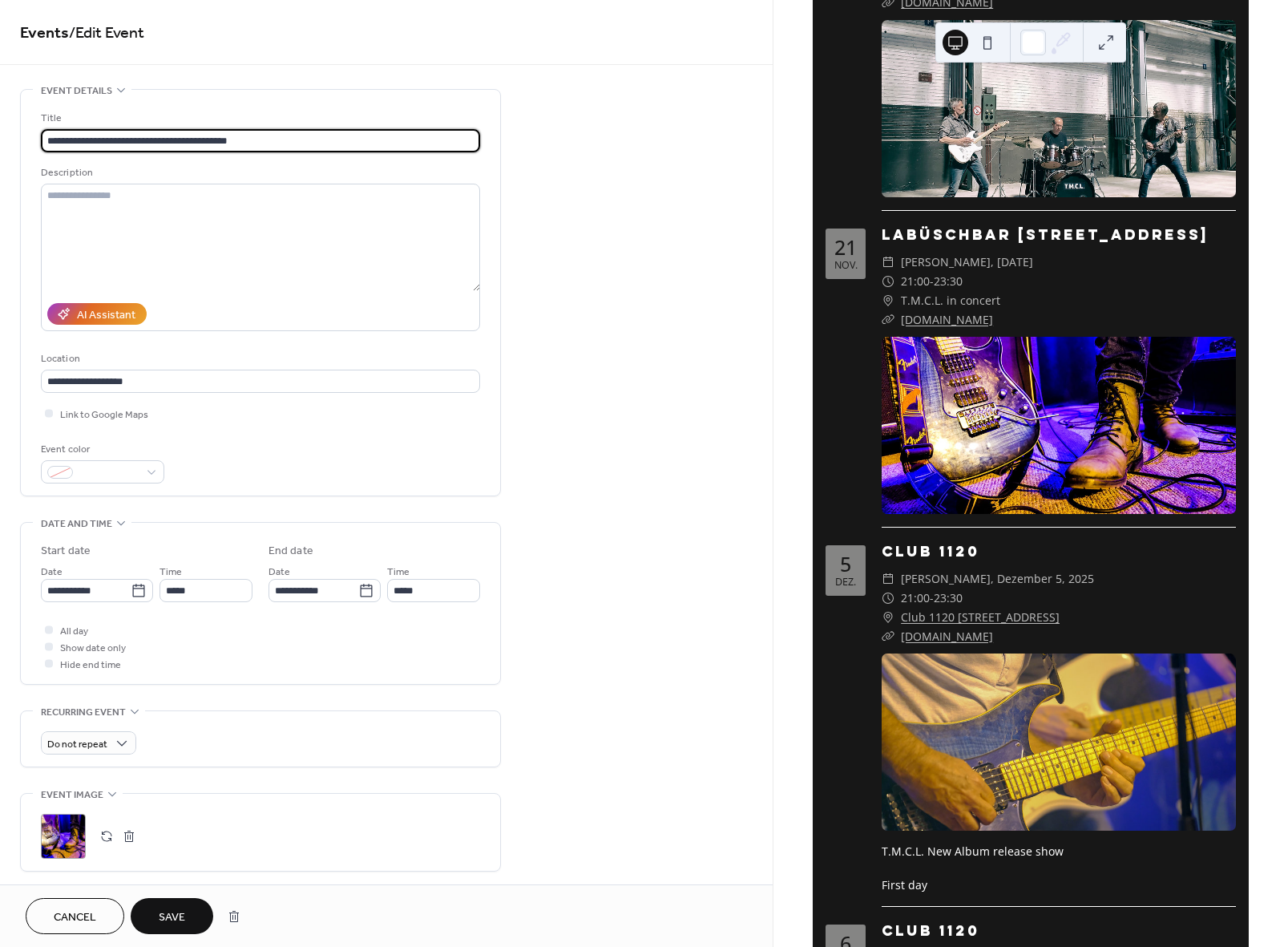 drag, startPoint x: 266, startPoint y: 141, endPoint x: 34, endPoint y: 132, distance: 232.1745 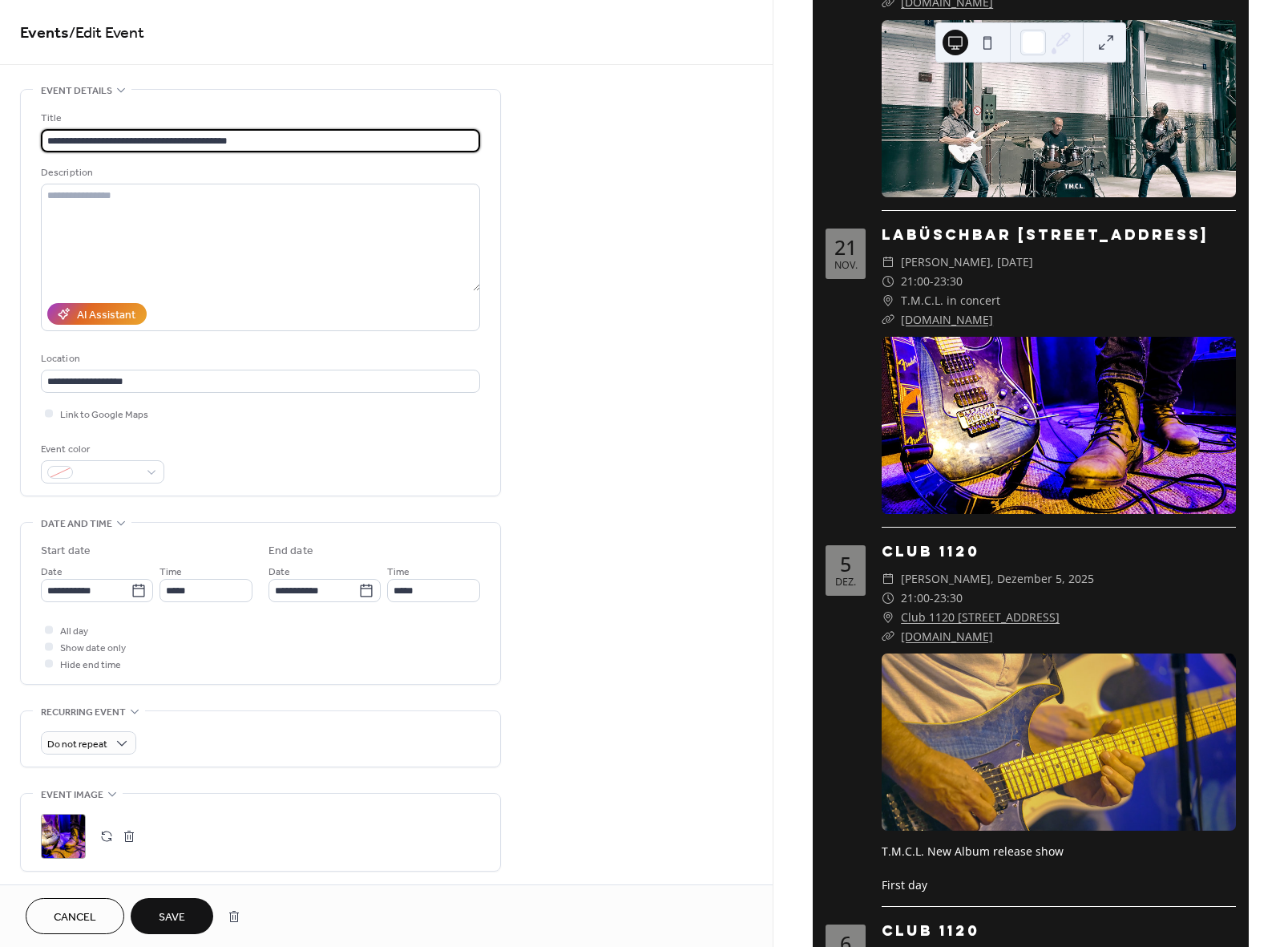 click on "**********" at bounding box center (260, 293) 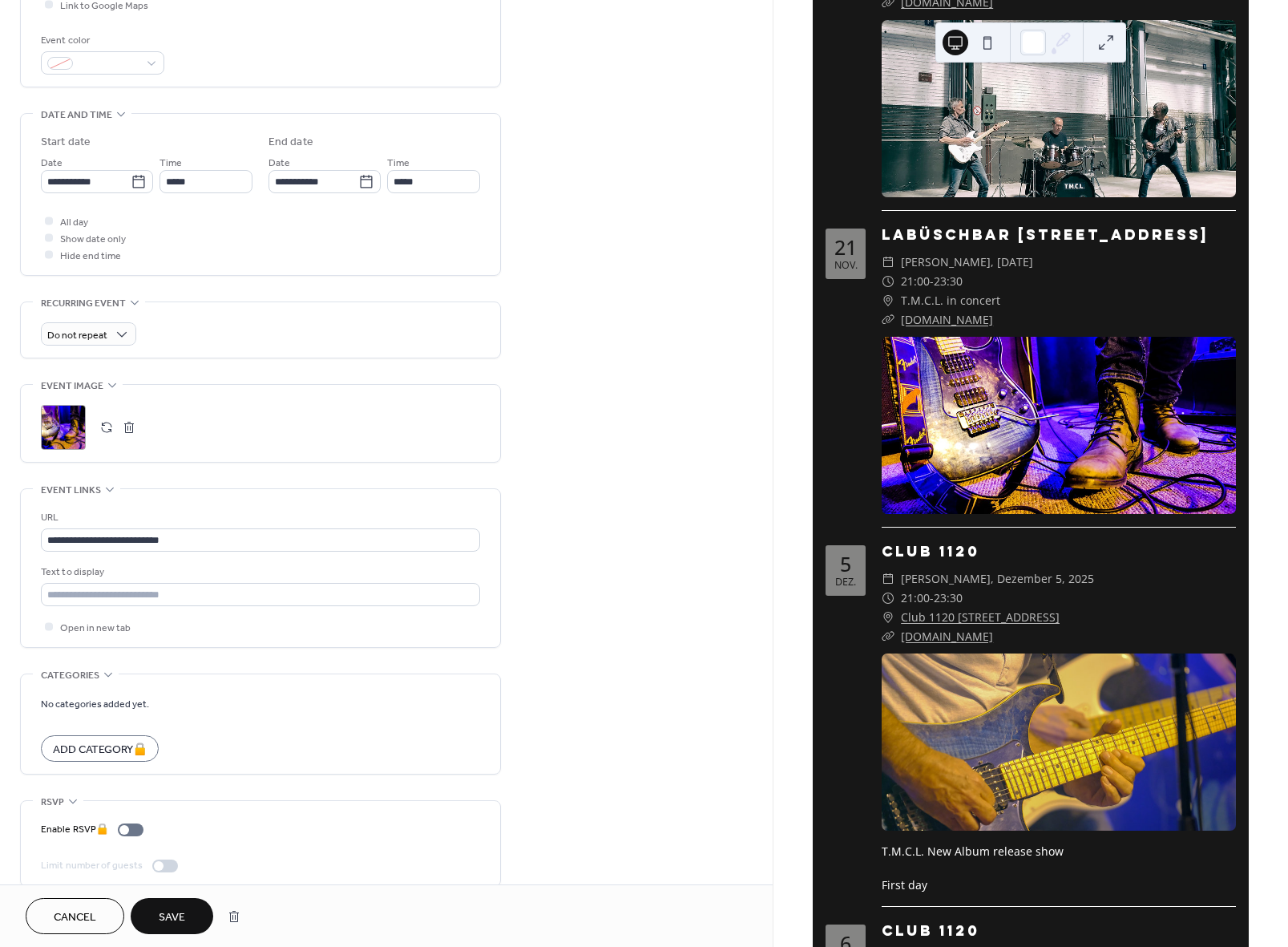 scroll, scrollTop: 419, scrollLeft: 0, axis: vertical 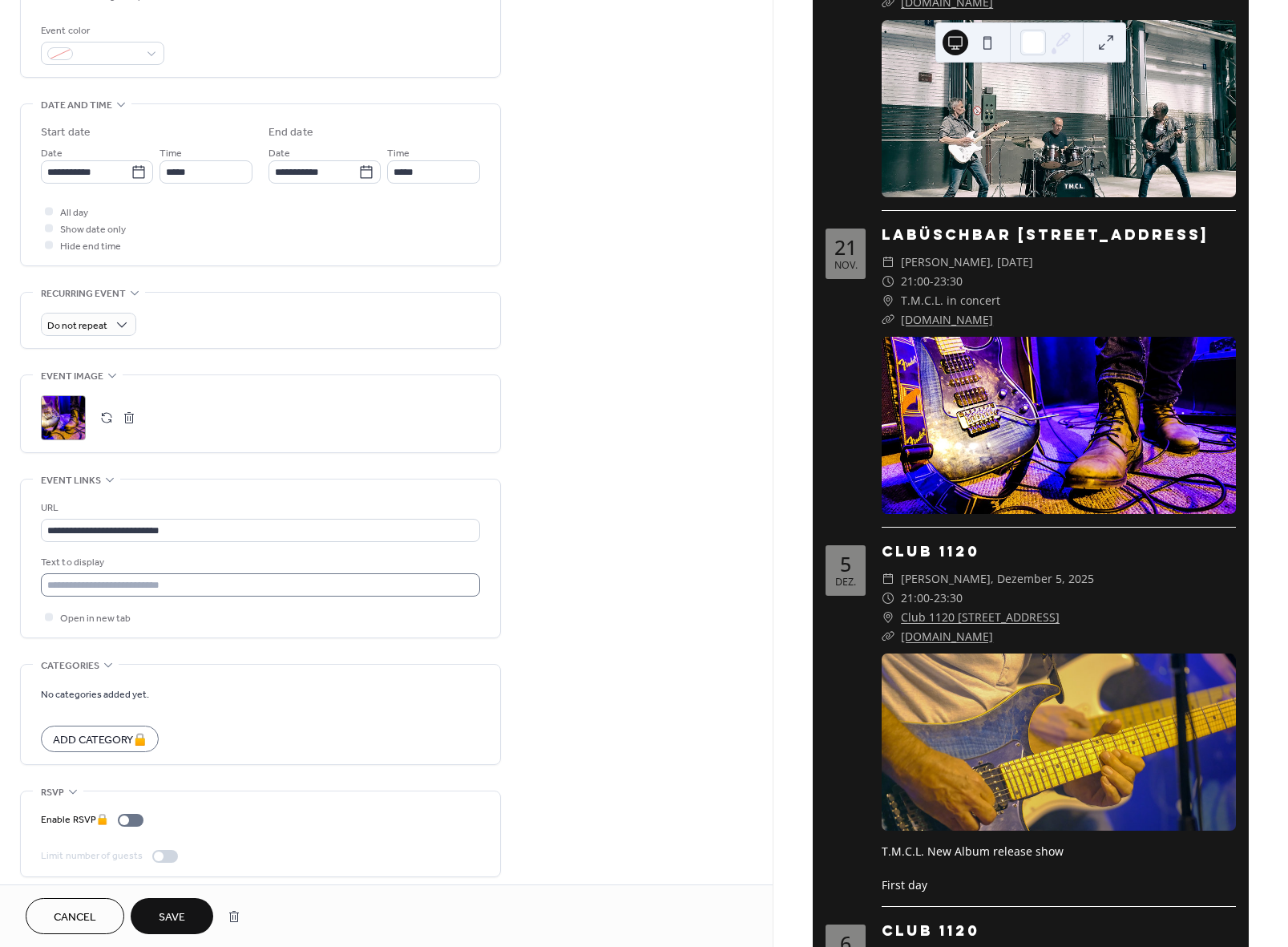 type on "**********" 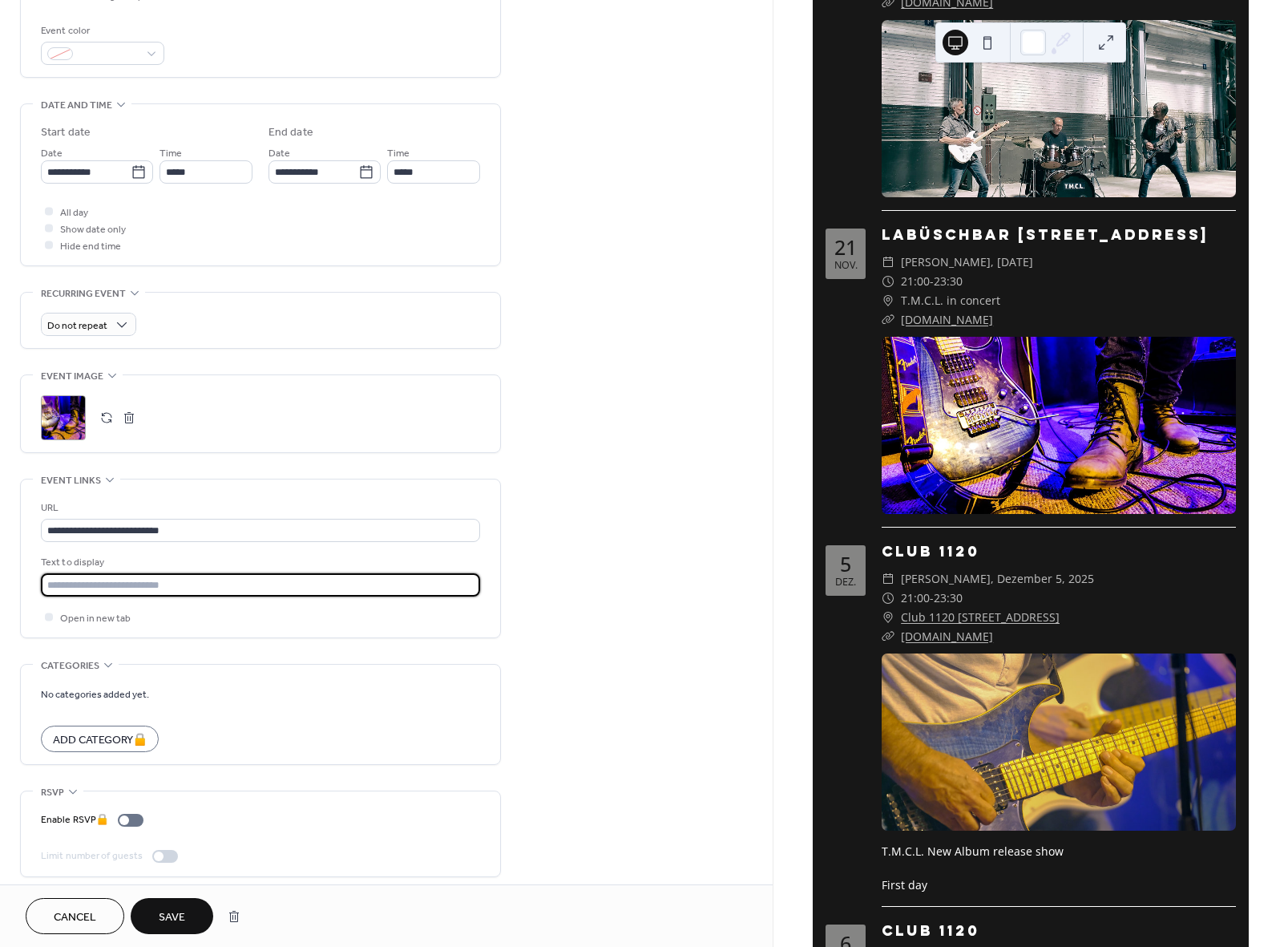 click at bounding box center (260, 585) 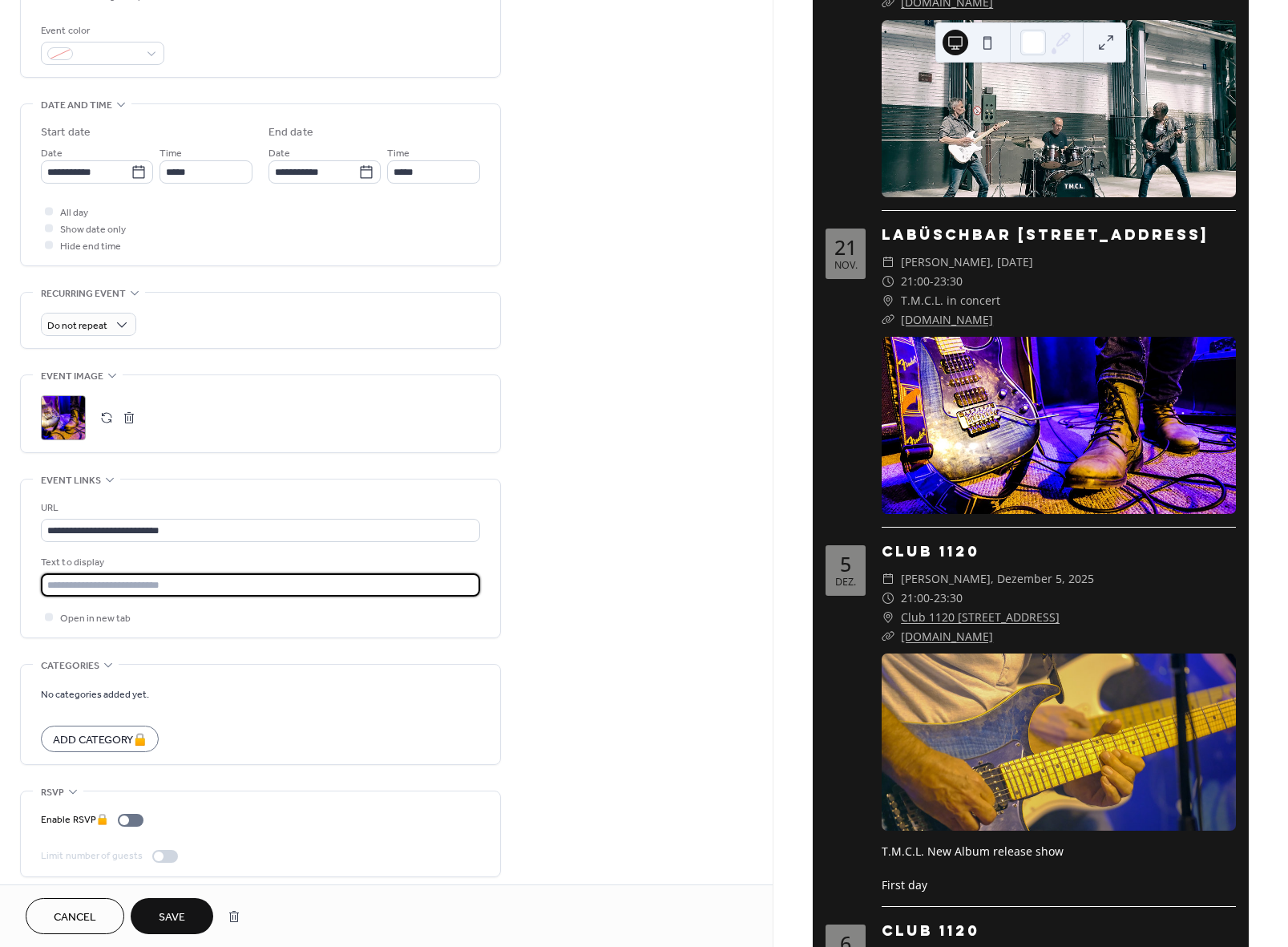paste on "**********" 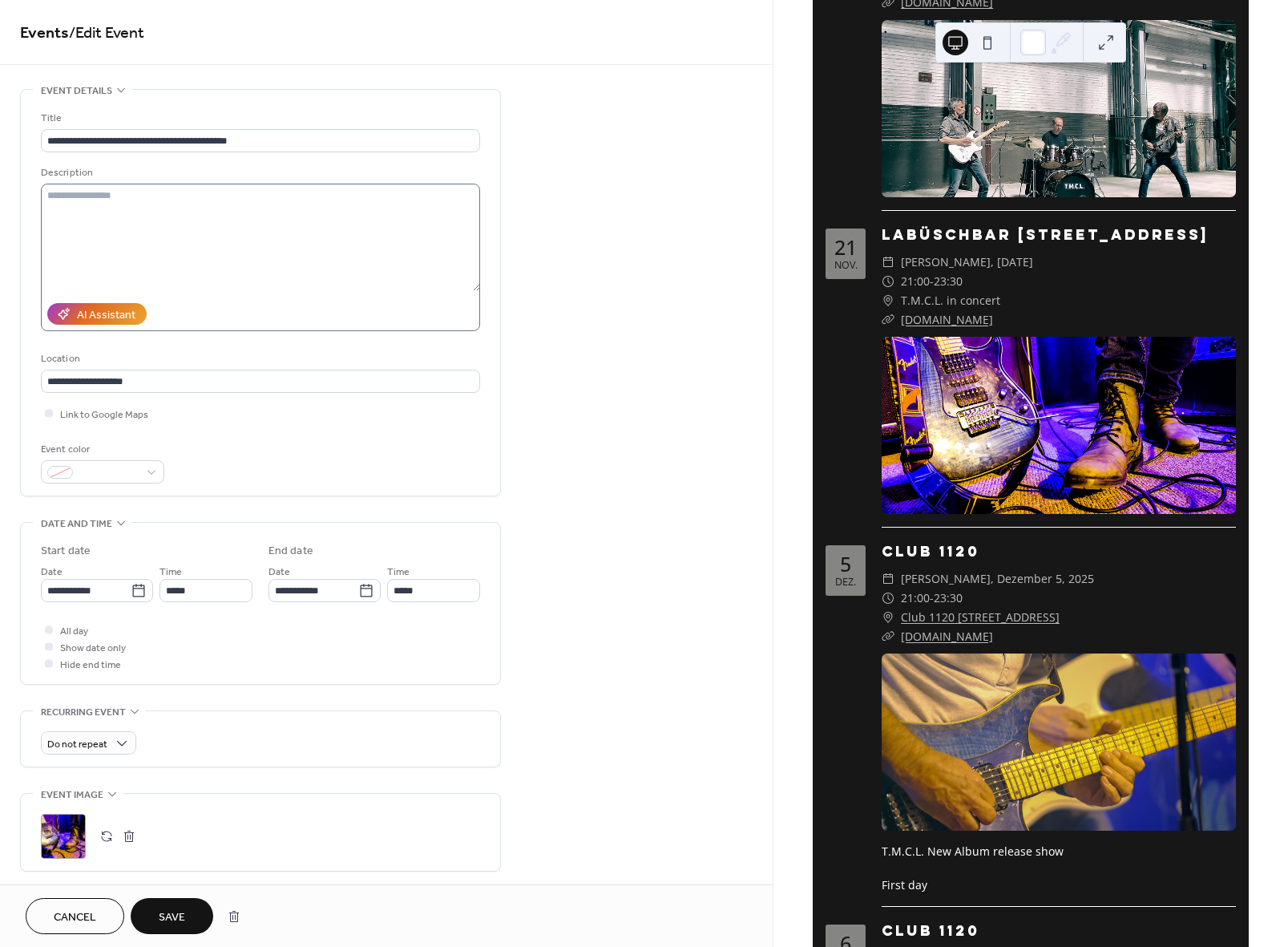 scroll, scrollTop: 0, scrollLeft: 0, axis: both 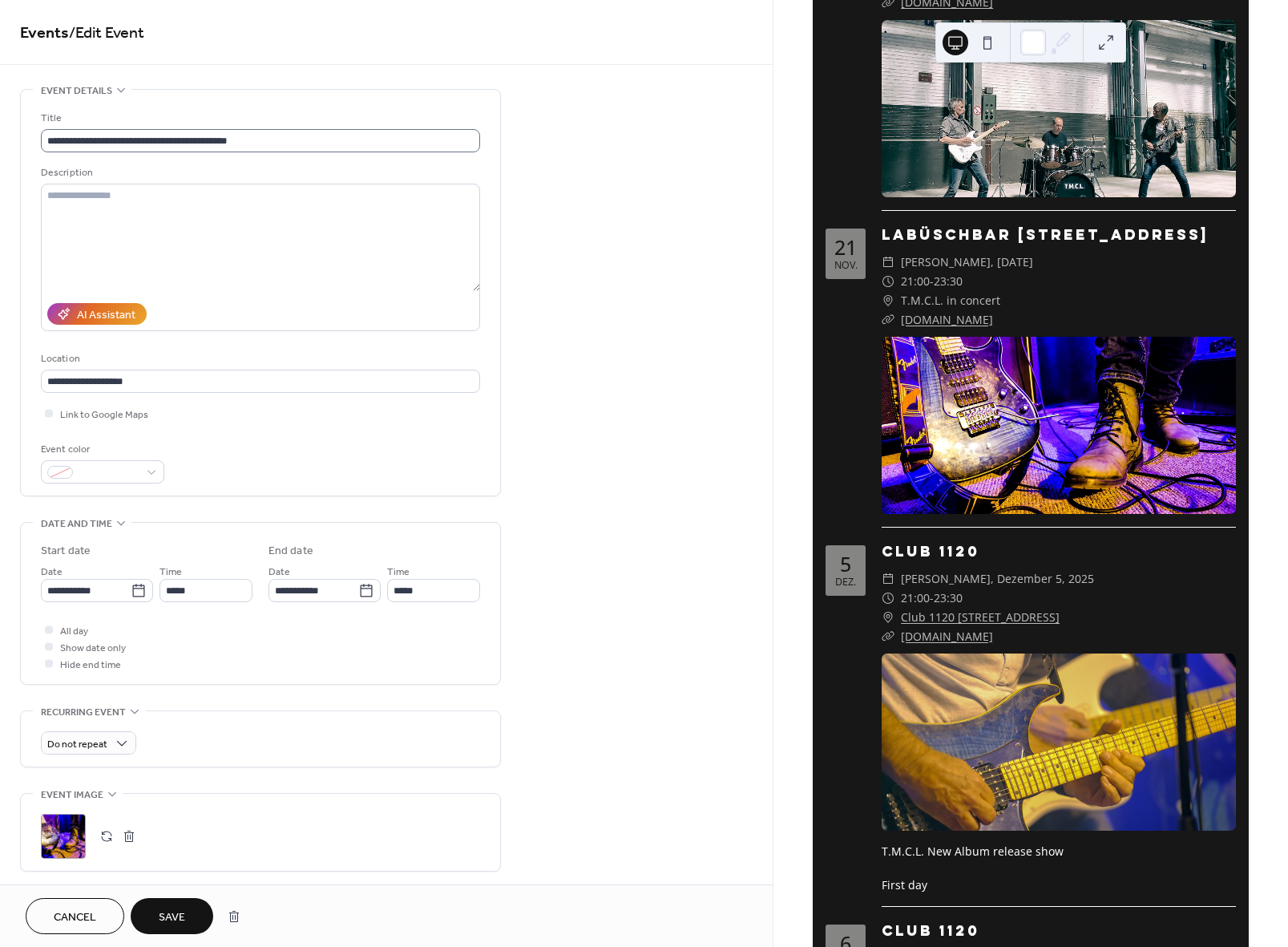 type on "**********" 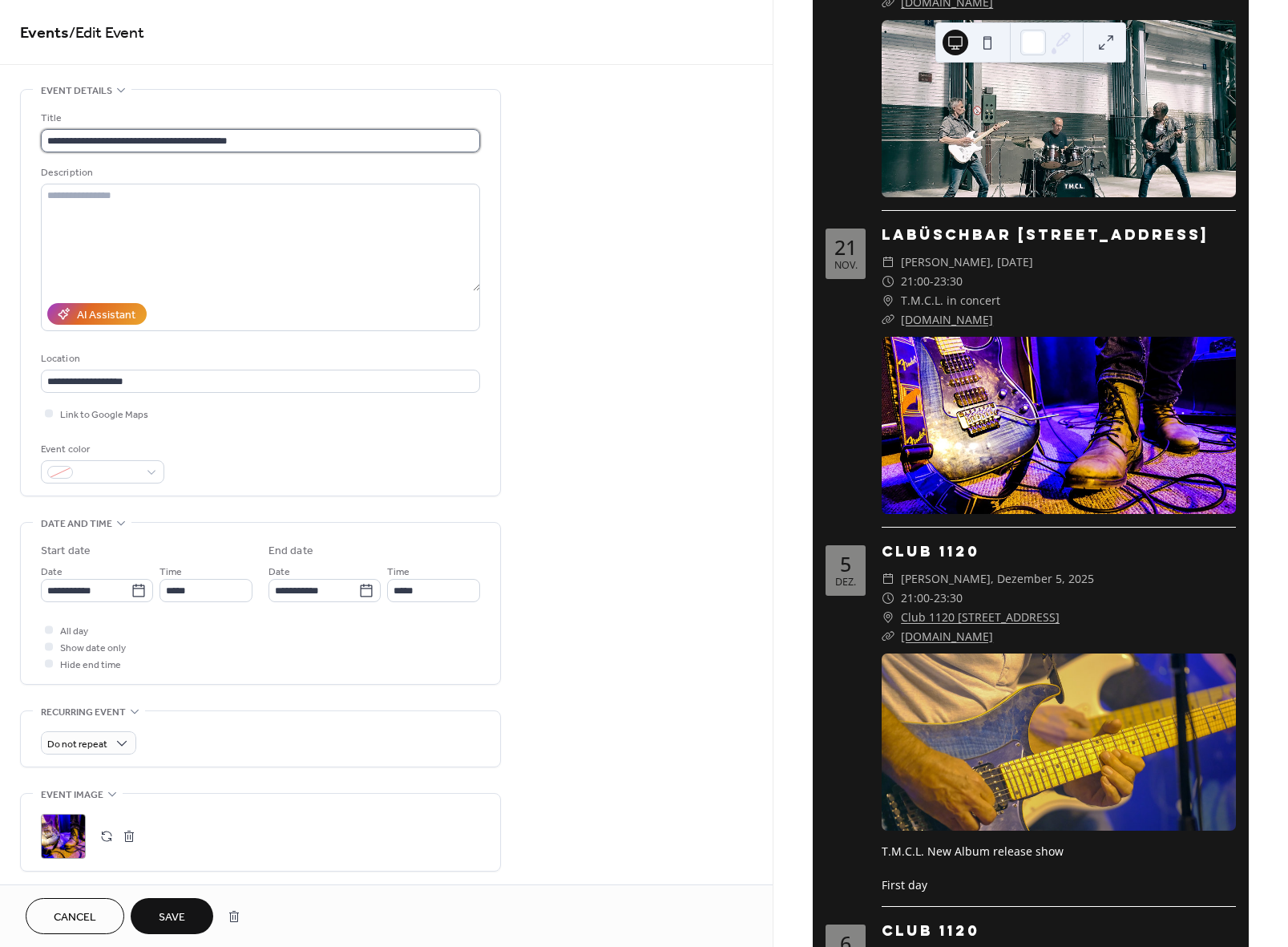 click on "**********" at bounding box center [260, 140] 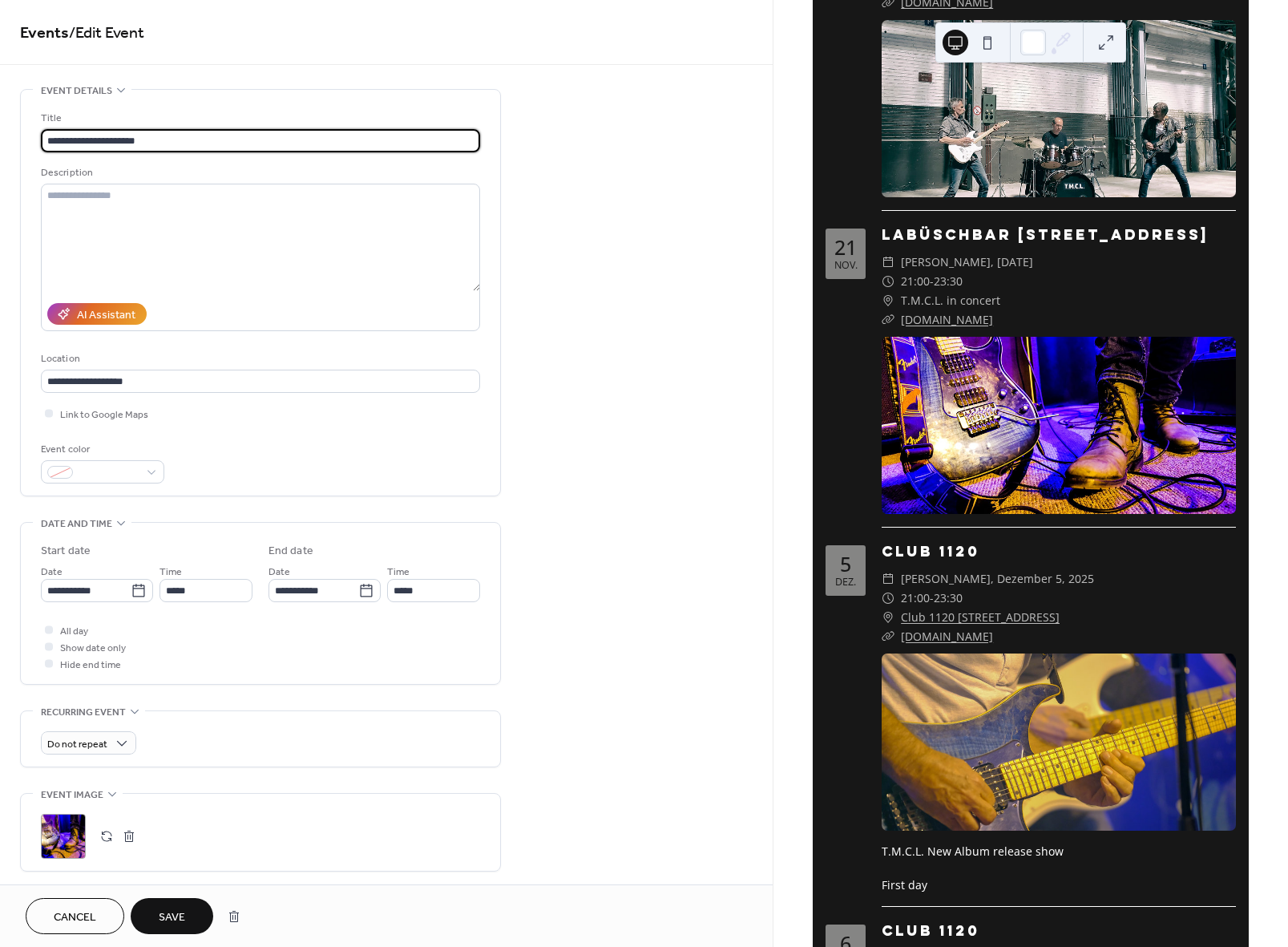 click on "**********" at bounding box center (260, 140) 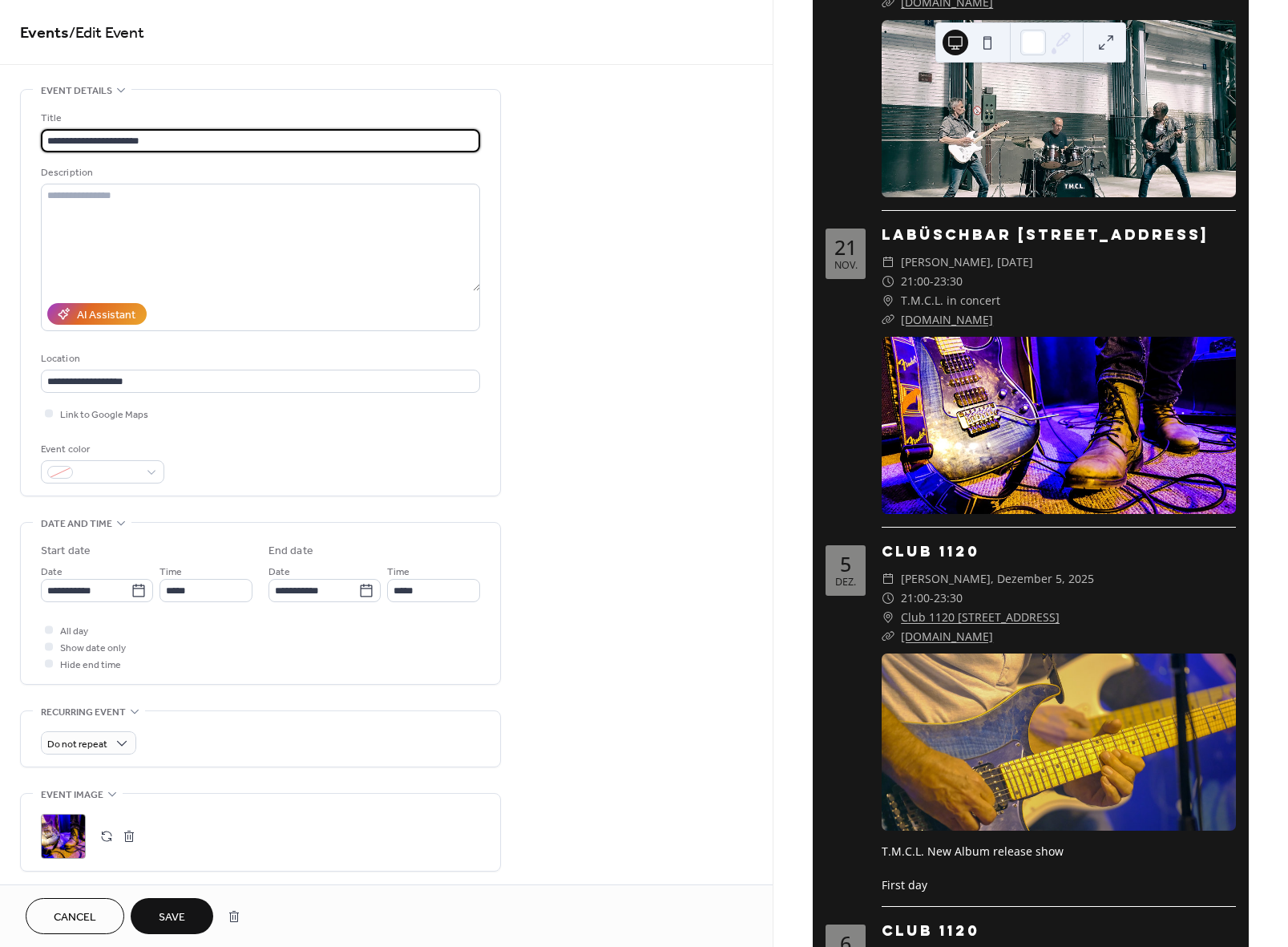 click on "**********" at bounding box center [260, 140] 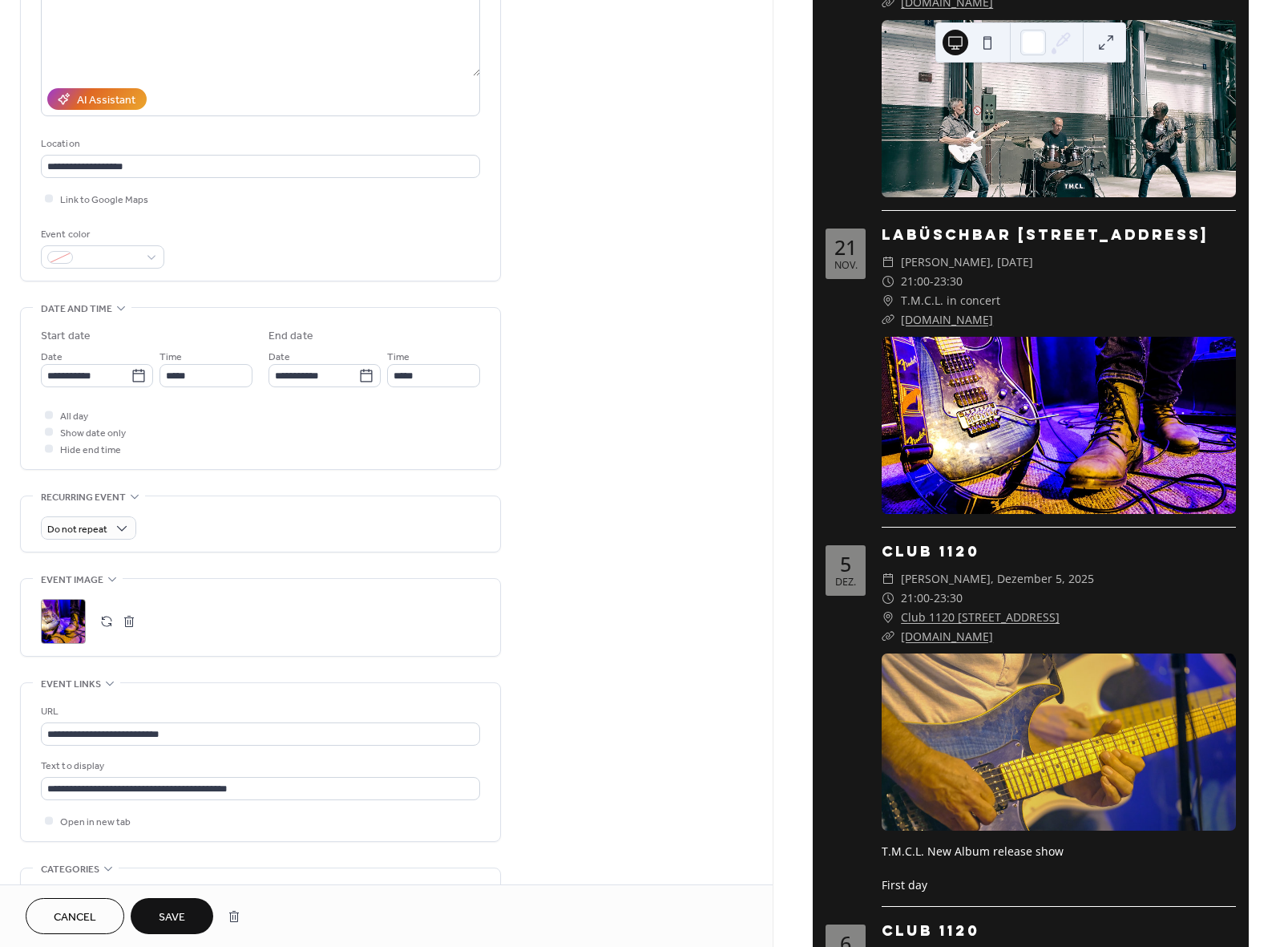 scroll, scrollTop: 216, scrollLeft: 0, axis: vertical 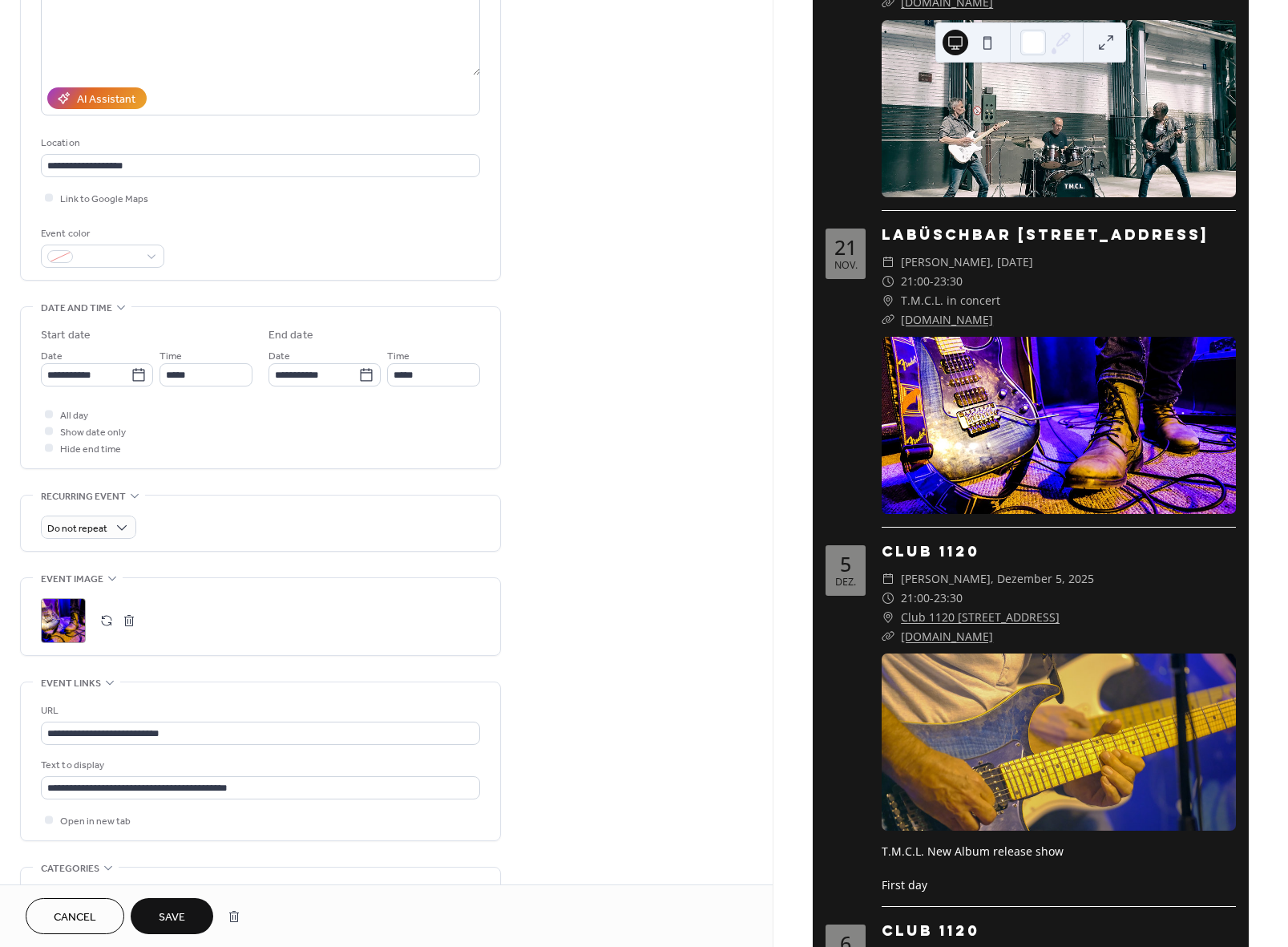 type on "**********" 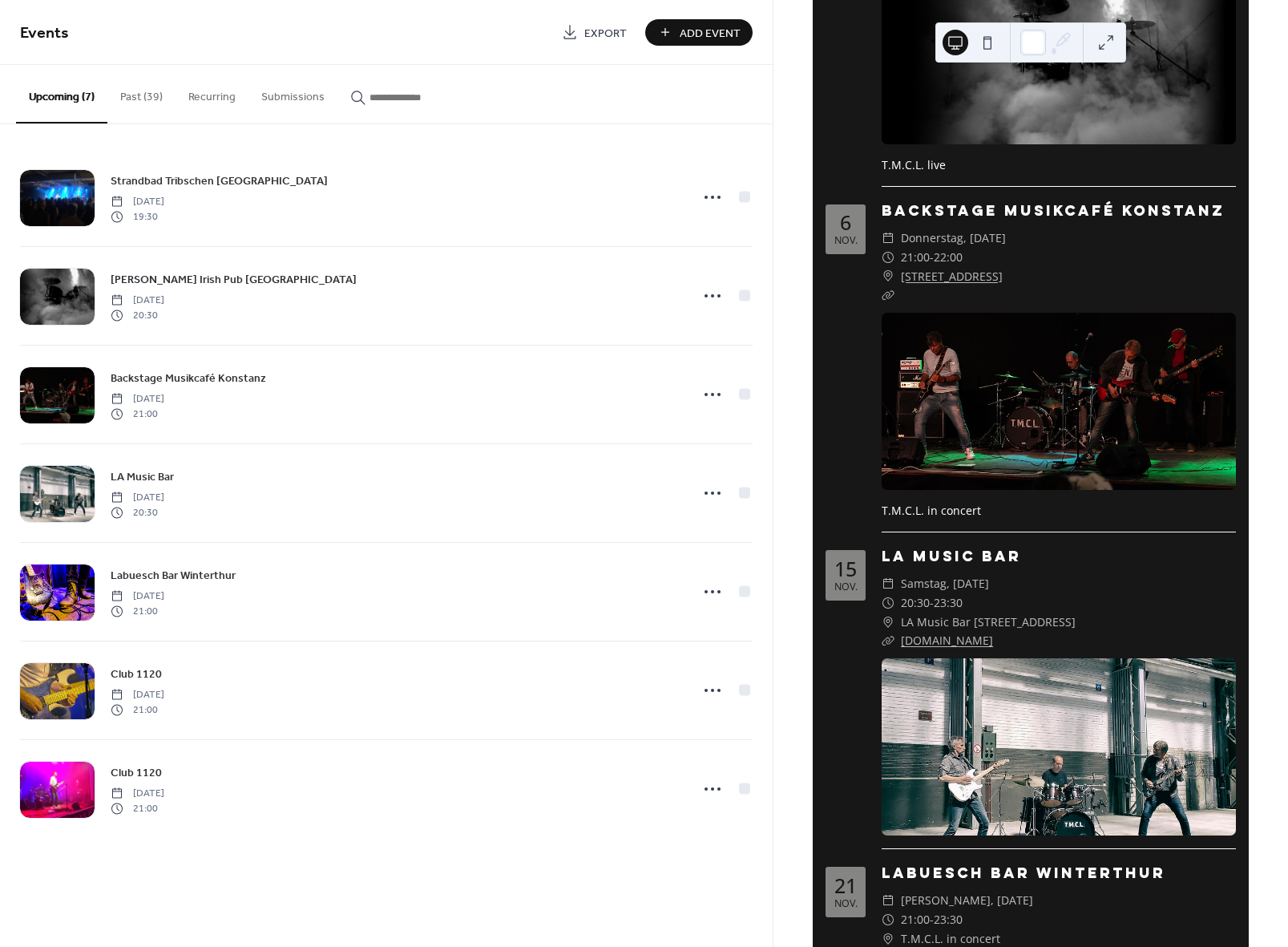 scroll, scrollTop: 692, scrollLeft: 0, axis: vertical 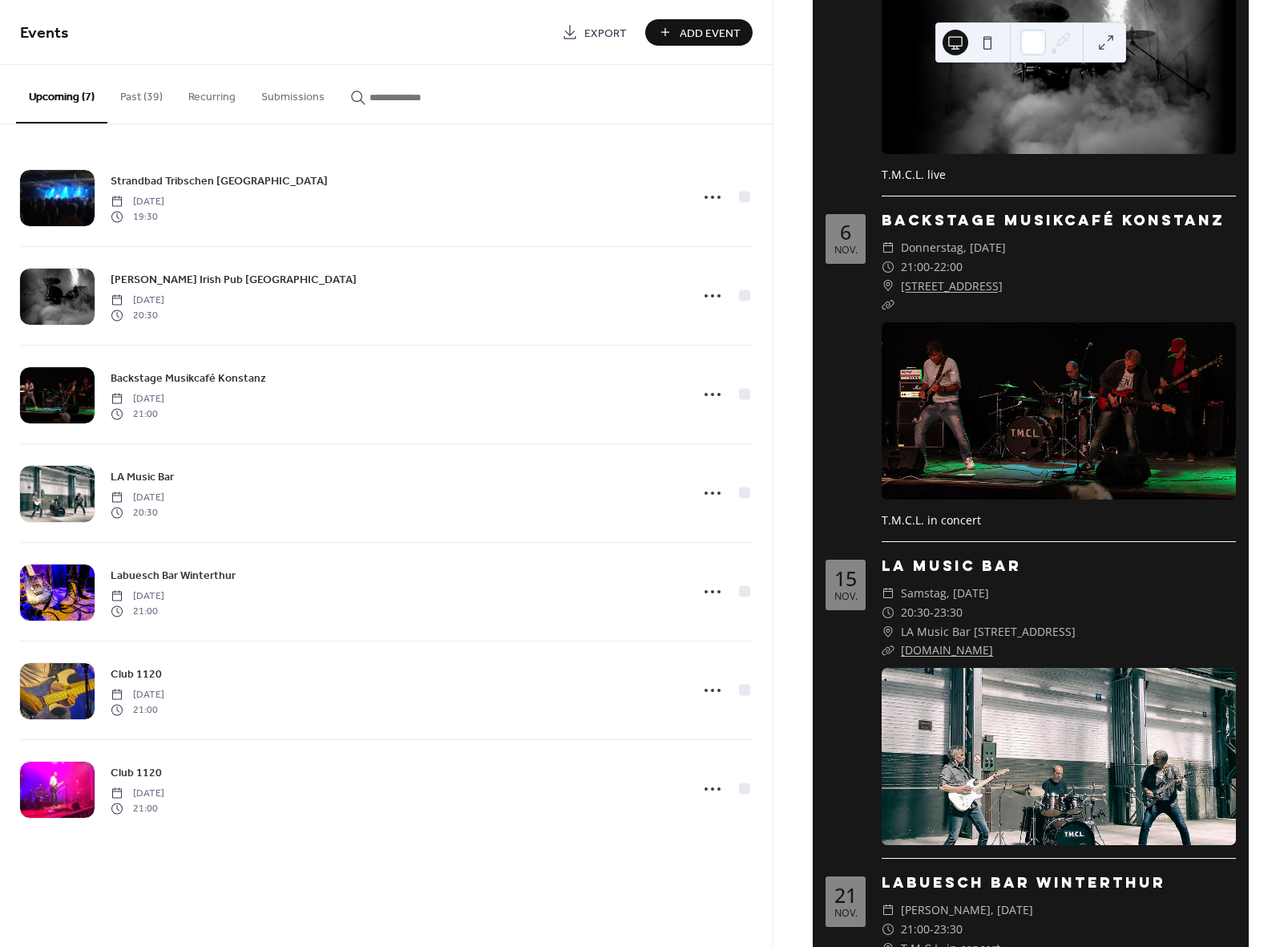 click on "Nov." at bounding box center (846, 597) 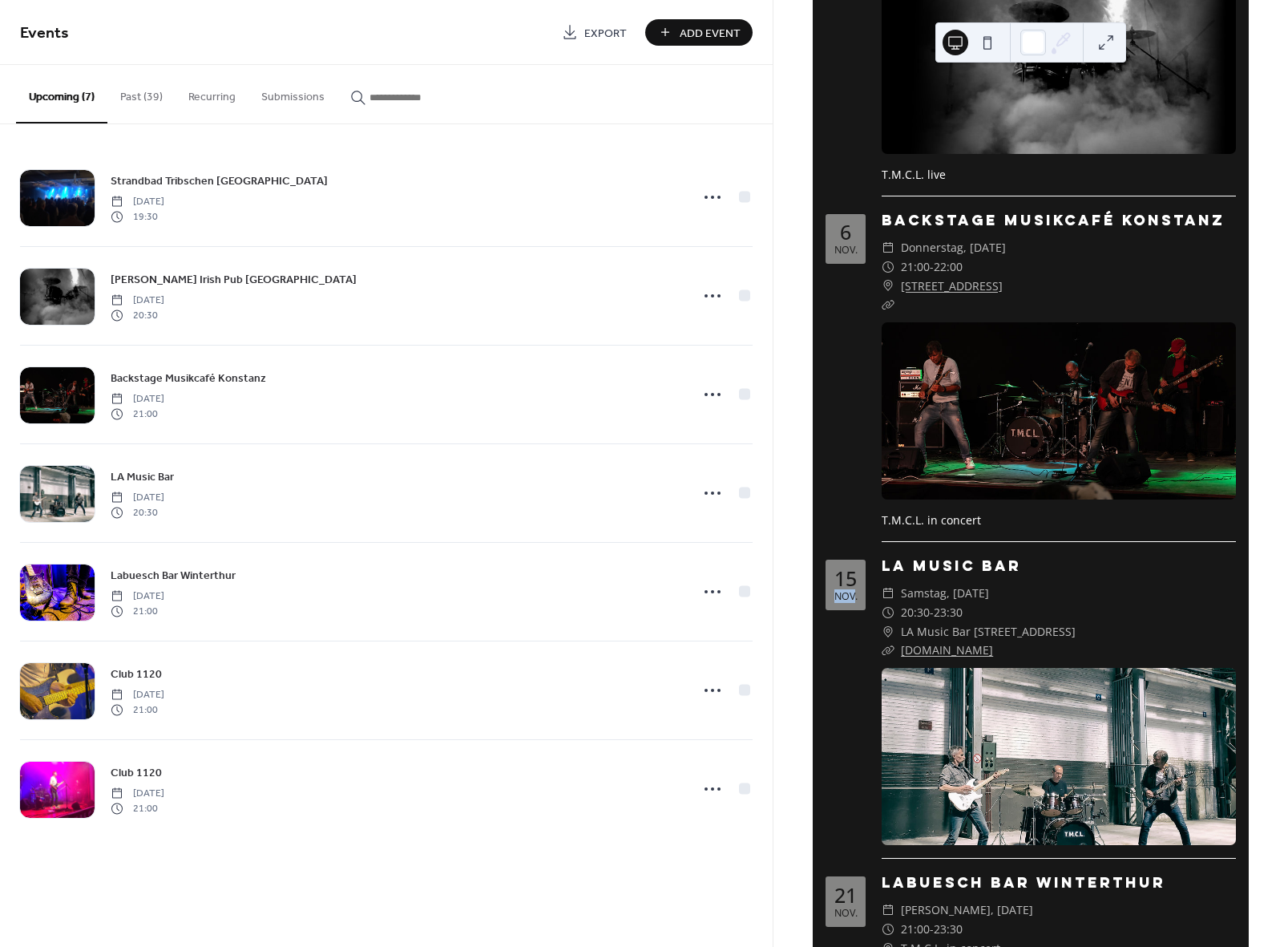 click on "Nov." at bounding box center [846, 597] 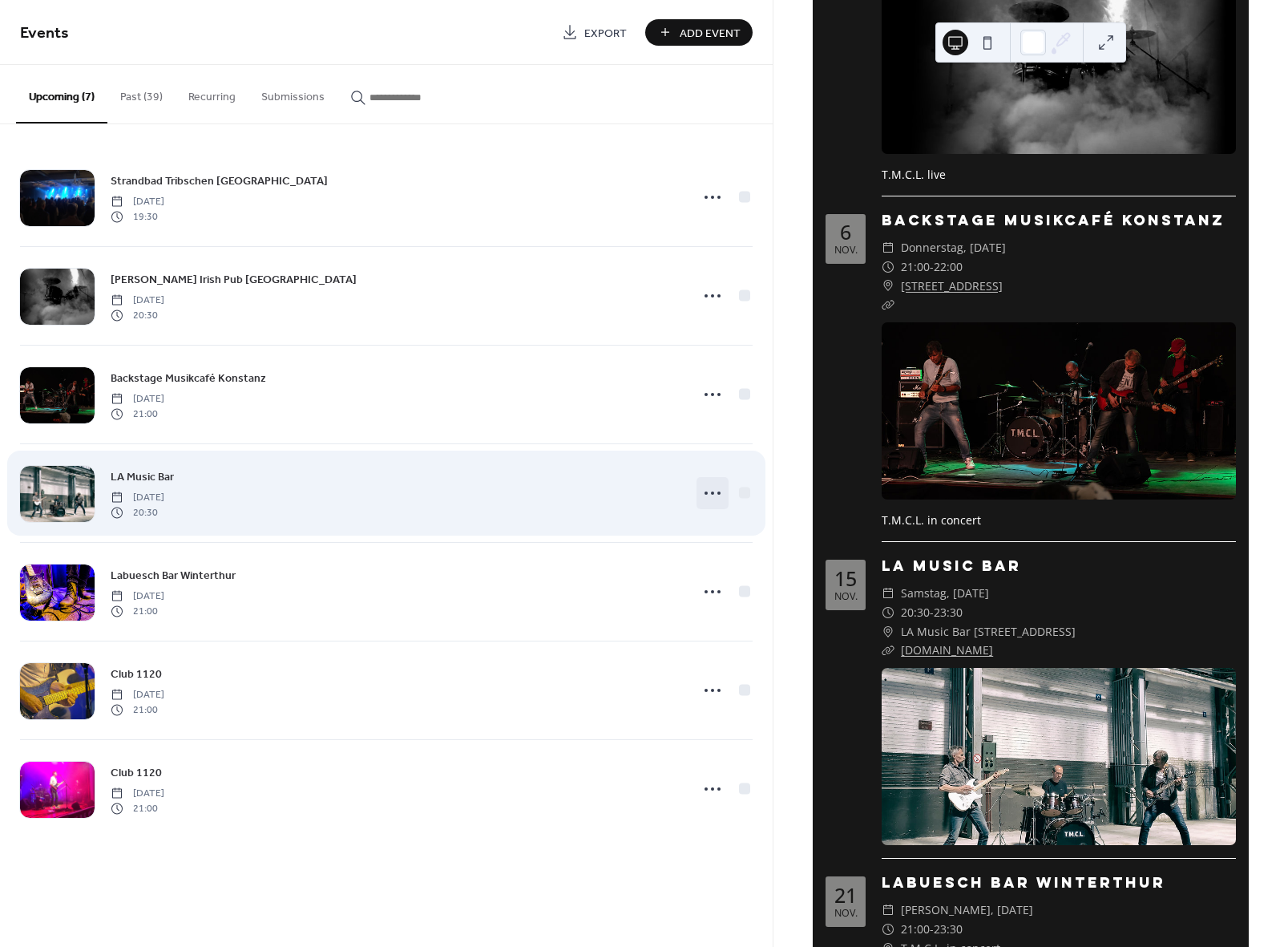 click 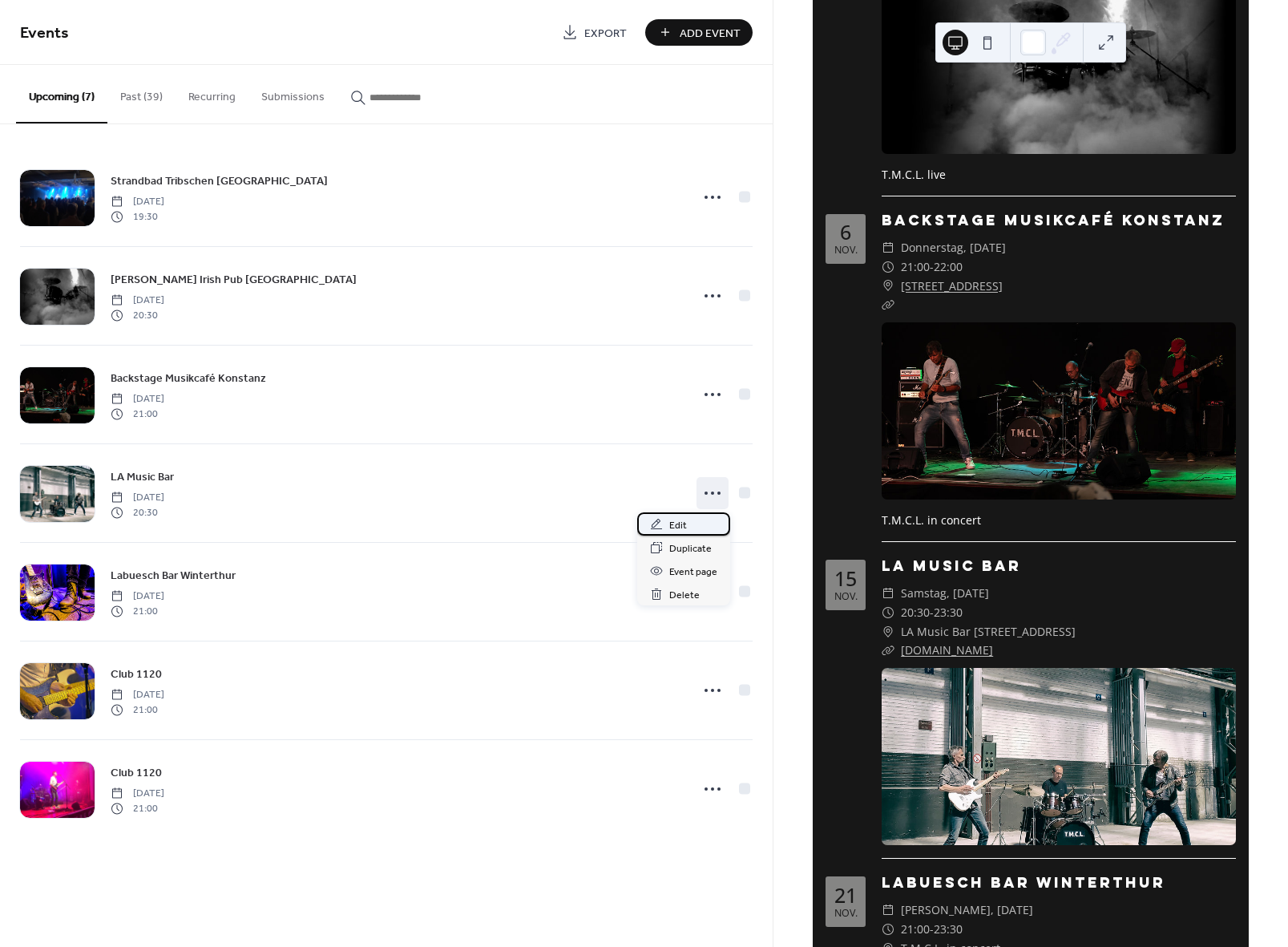 click on "Edit" at bounding box center [678, 525] 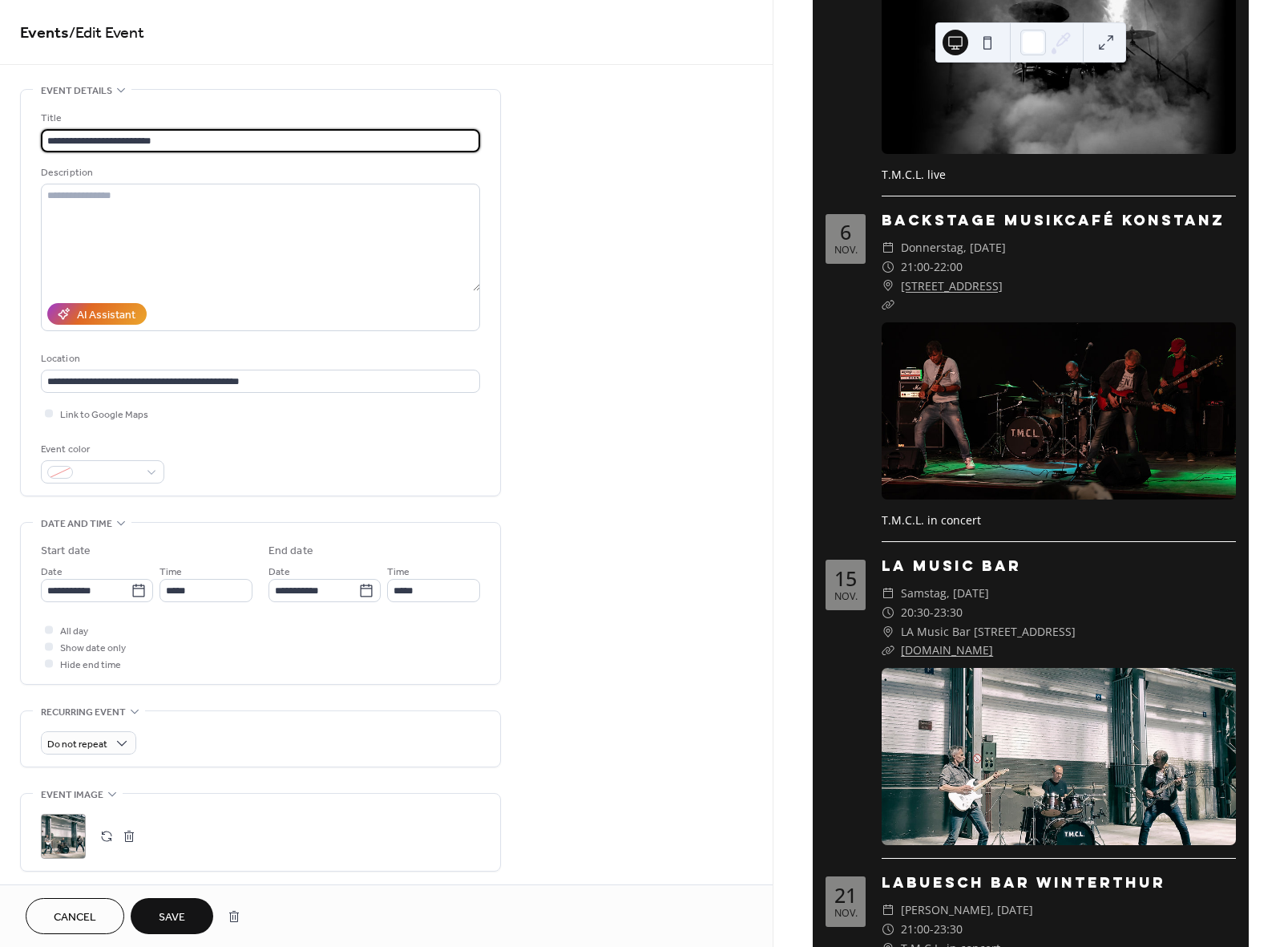 scroll, scrollTop: 1, scrollLeft: 0, axis: vertical 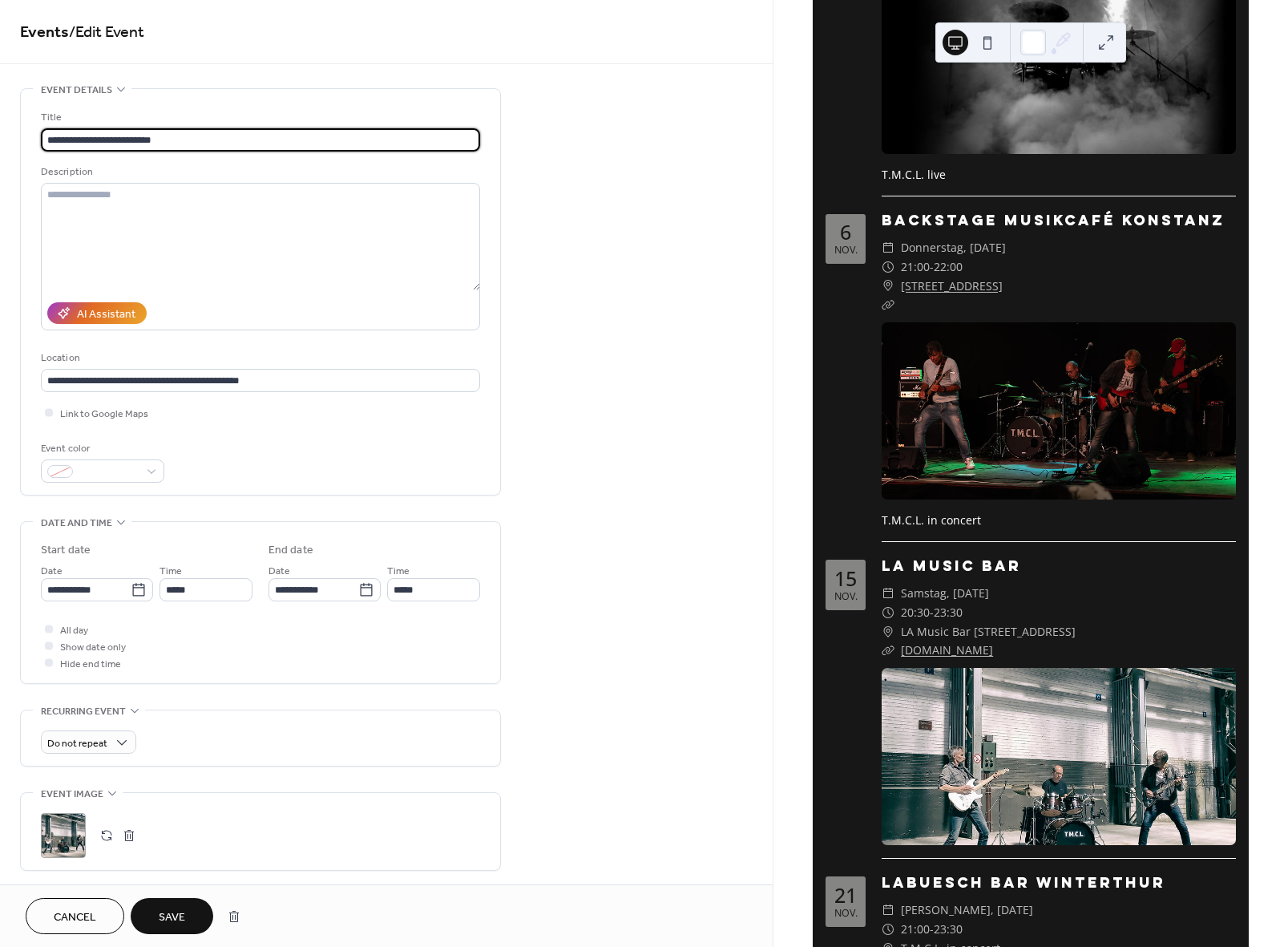 type on "**********" 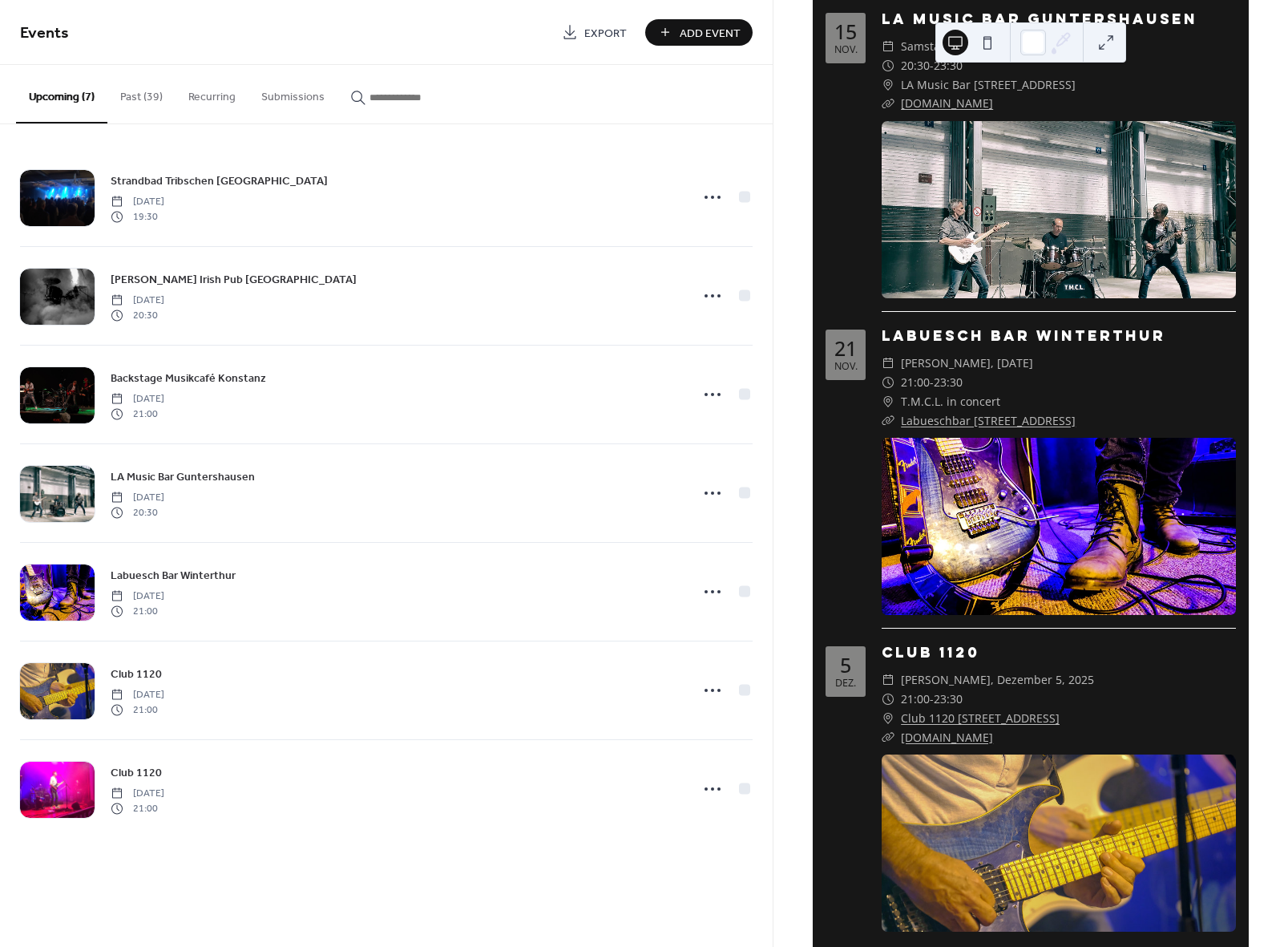 scroll, scrollTop: 1253, scrollLeft: 0, axis: vertical 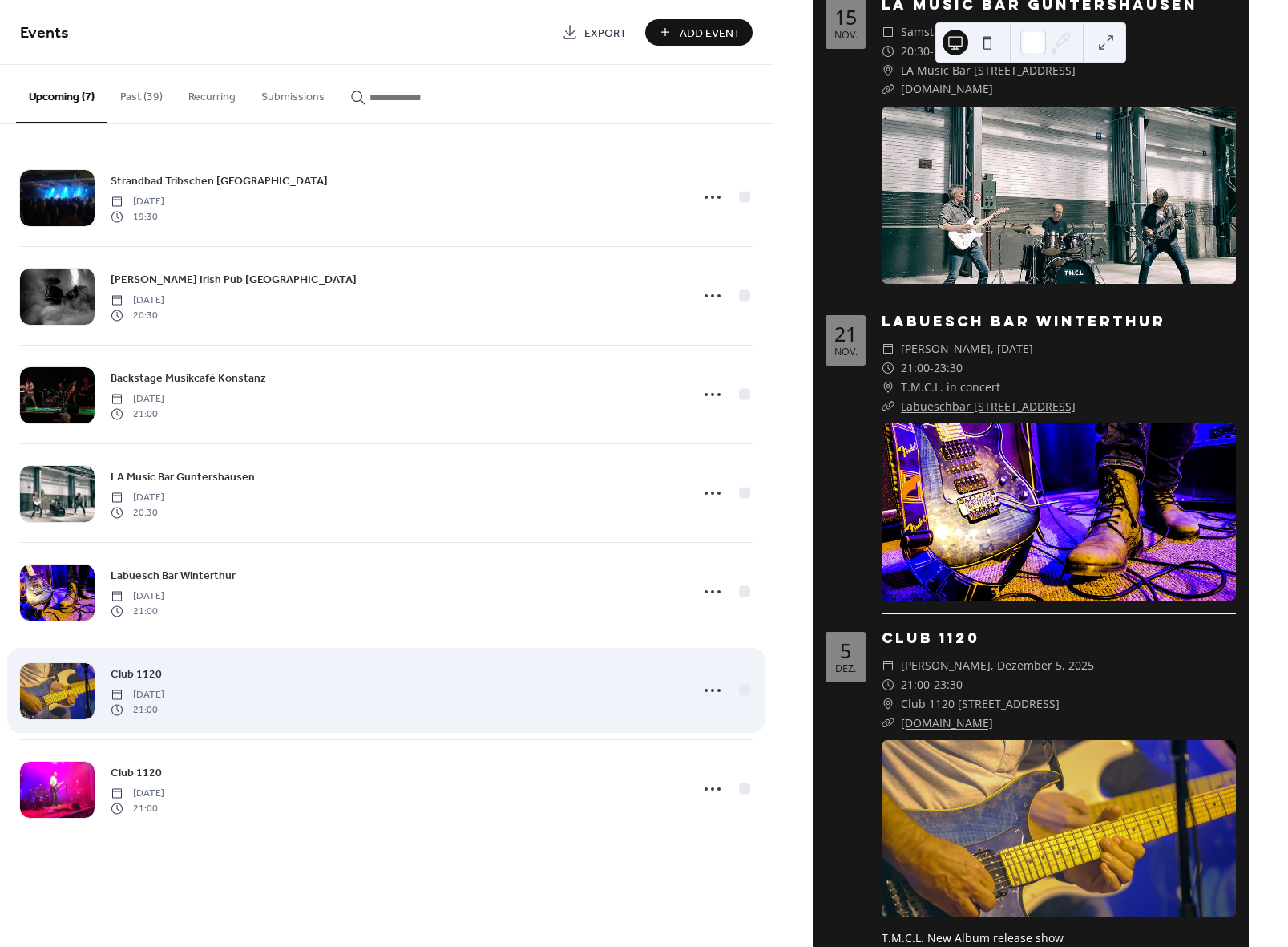 click on "Club 1120" at bounding box center [136, 674] 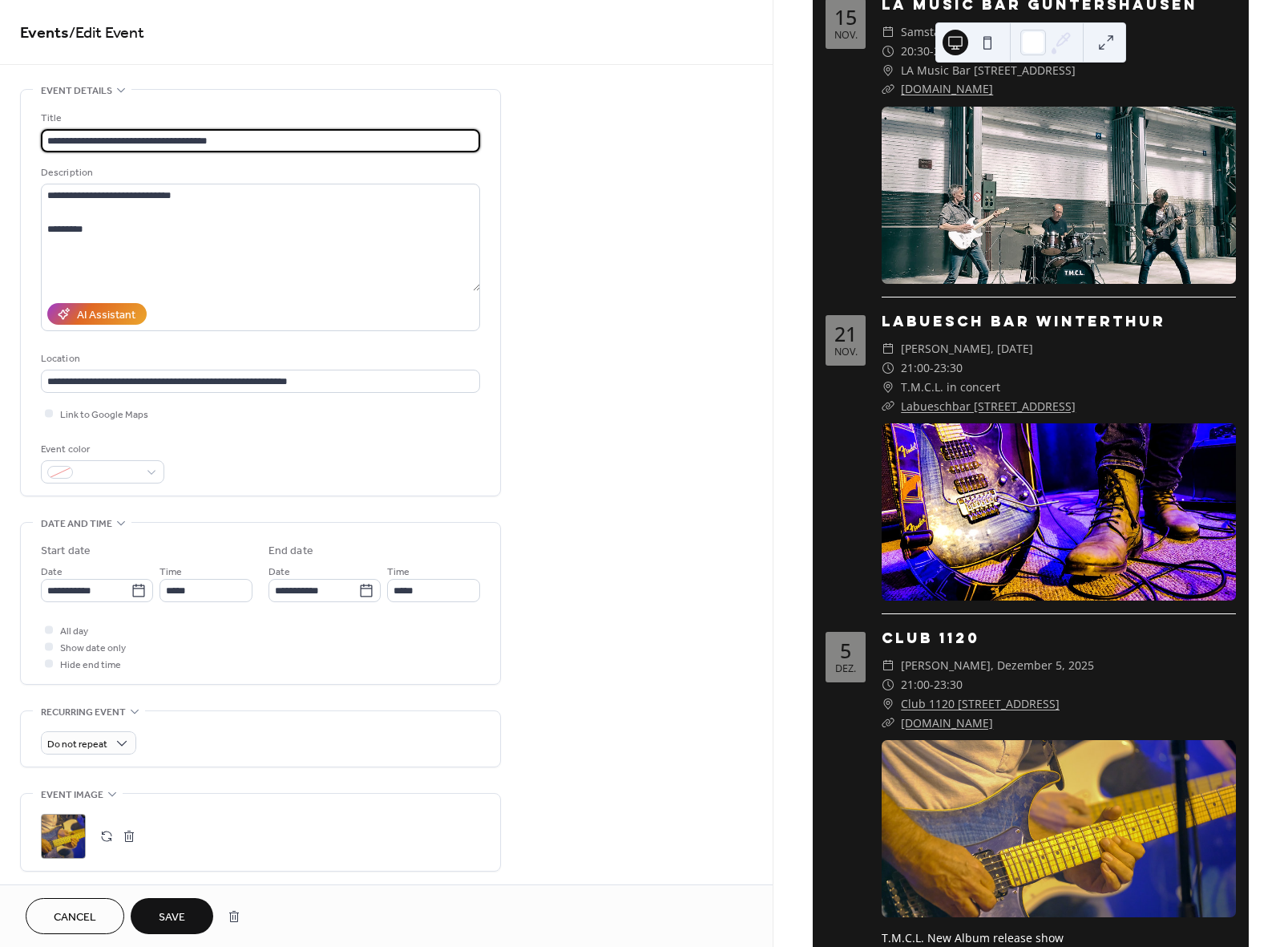 click on "**********" at bounding box center [260, 140] 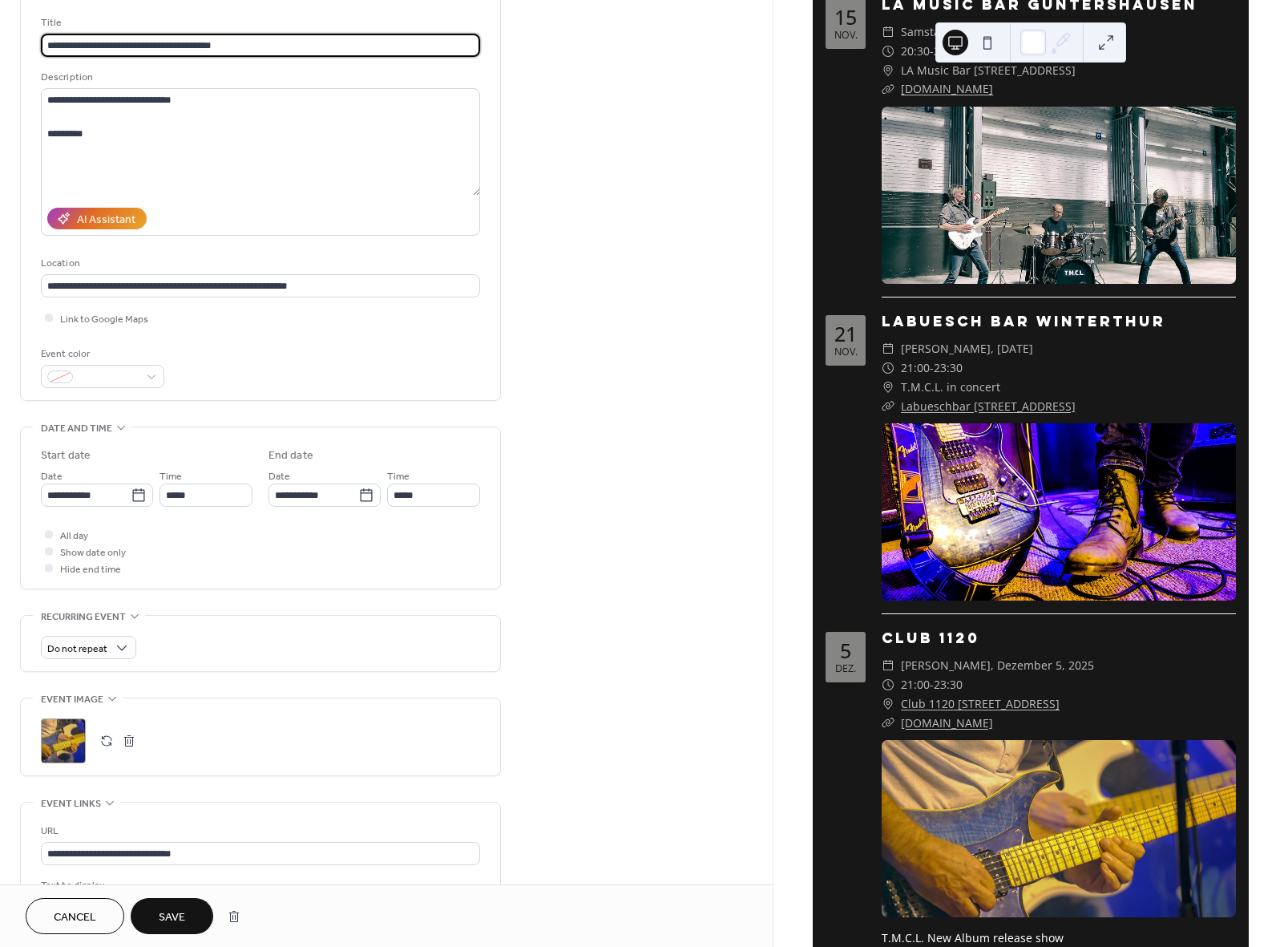 scroll, scrollTop: 99, scrollLeft: 0, axis: vertical 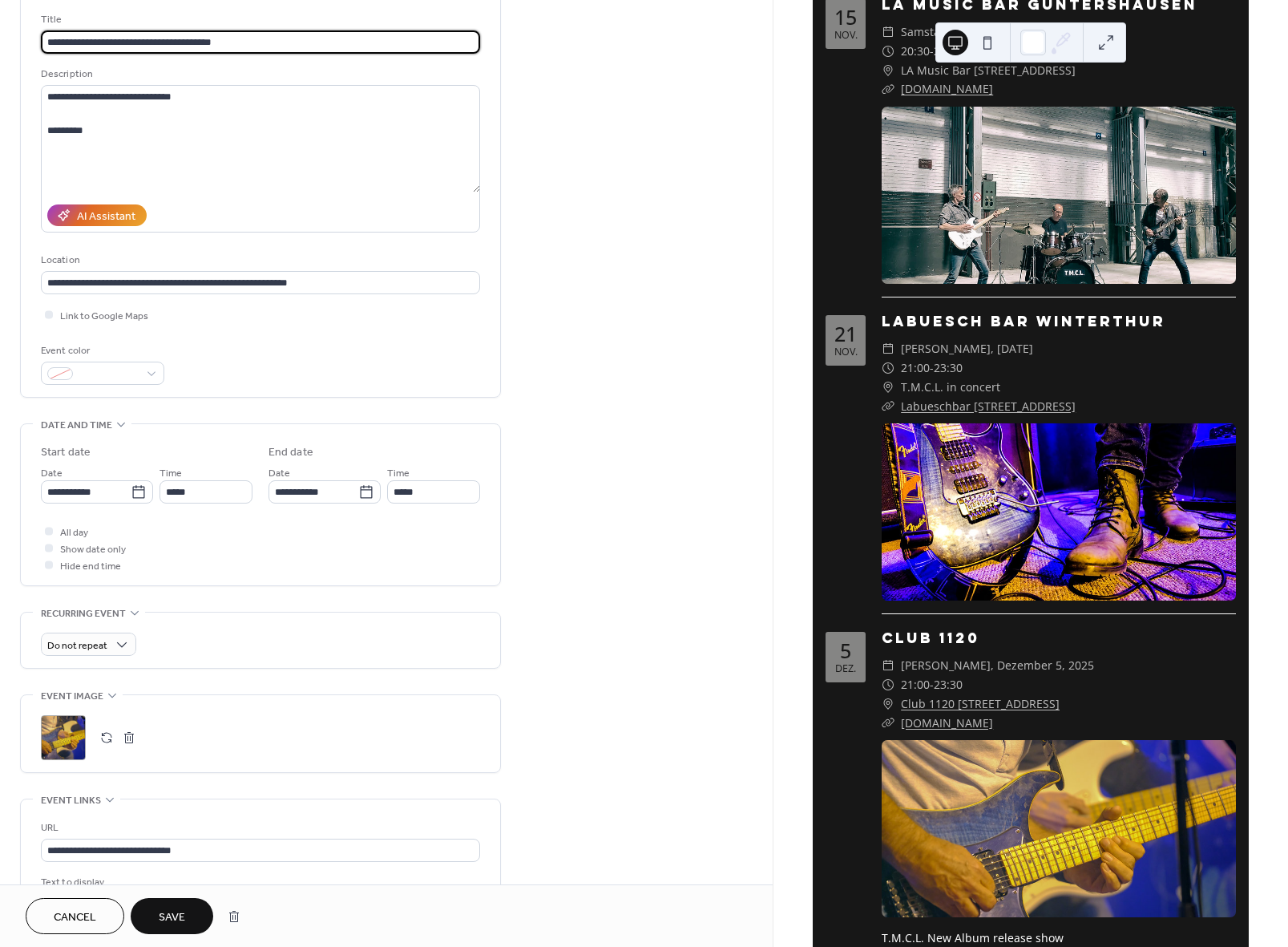 type on "**********" 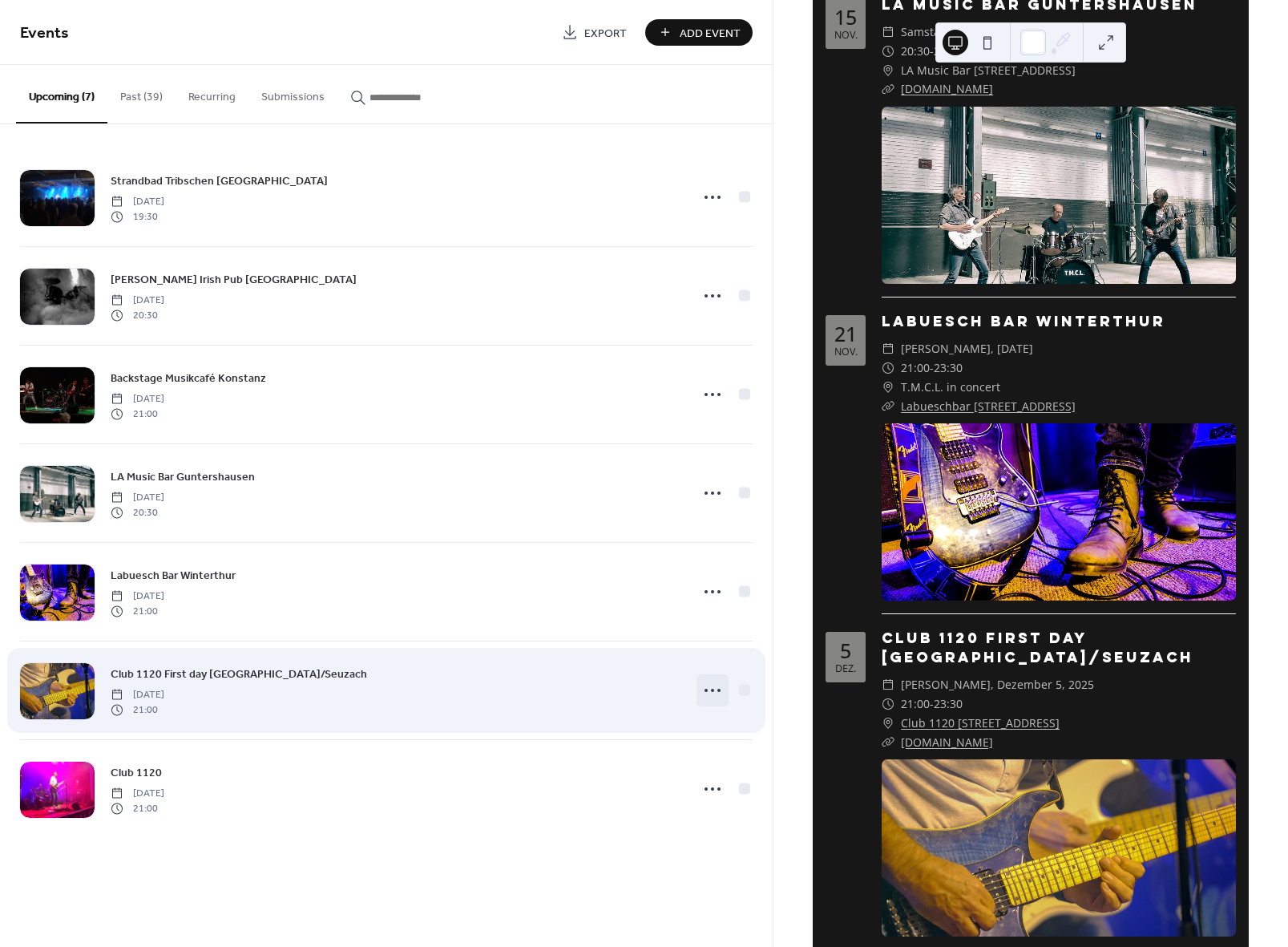 click 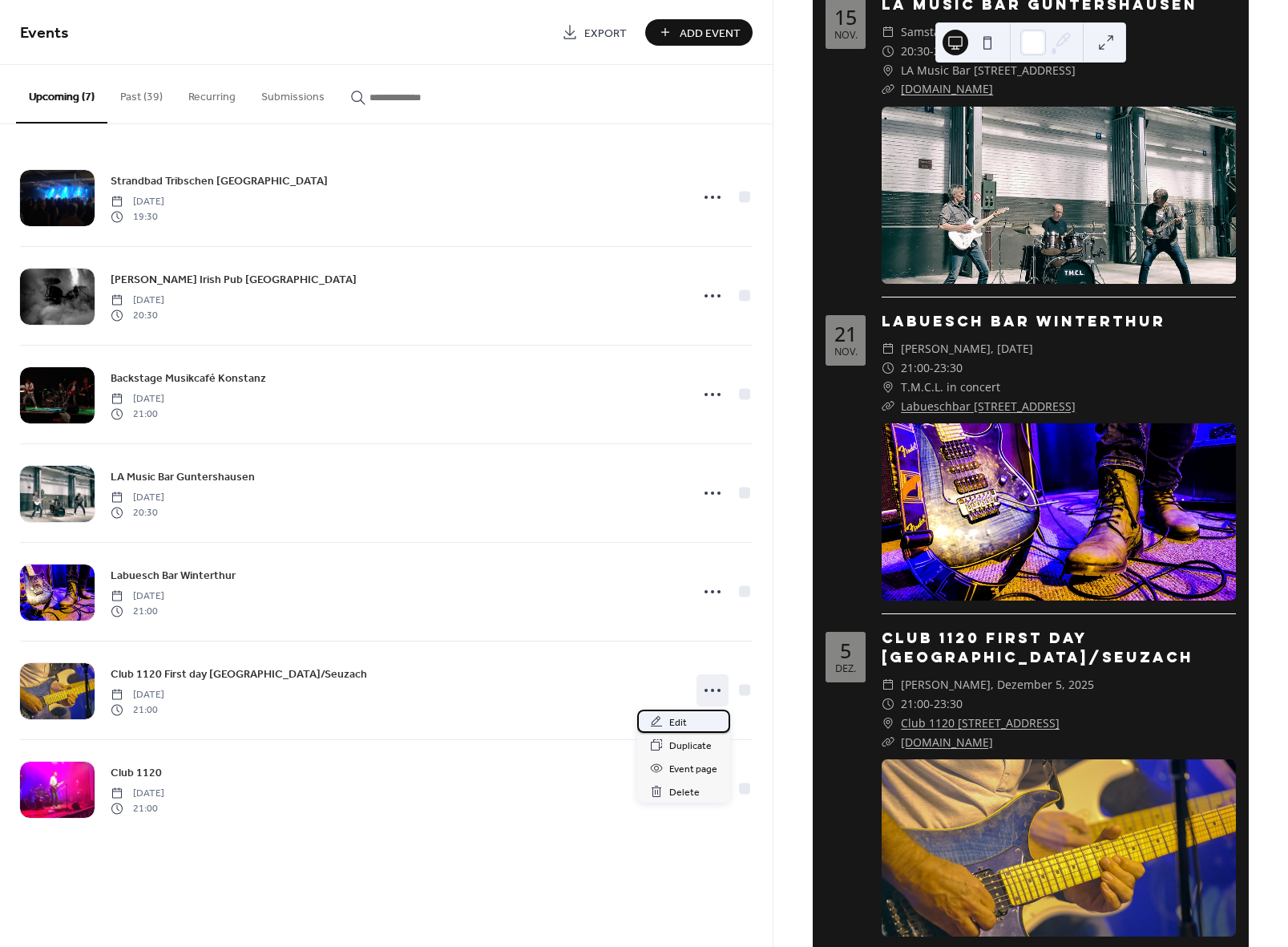 click on "Edit" at bounding box center [678, 722] 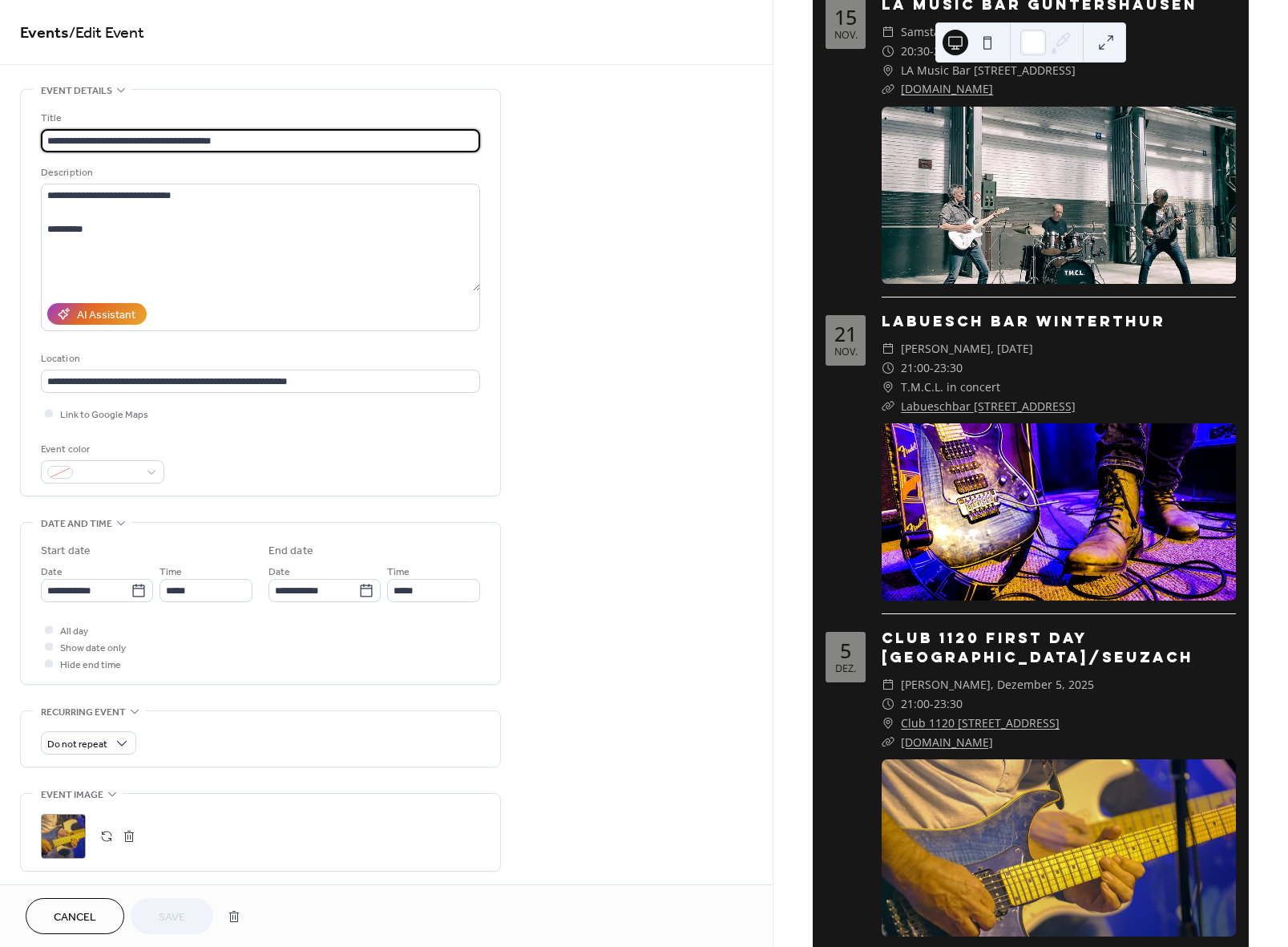 click on "**********" at bounding box center [260, 140] 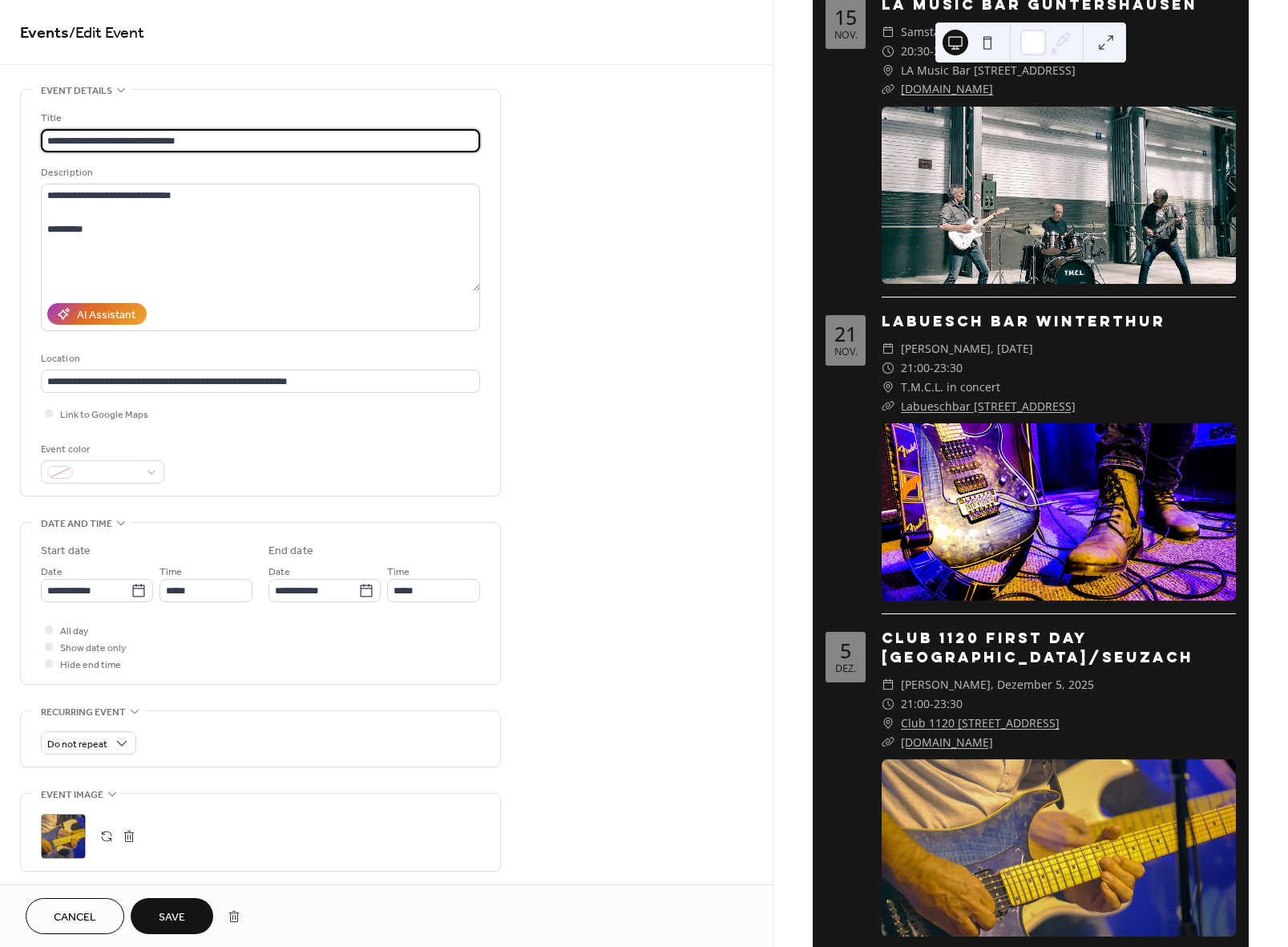 click on "**********" at bounding box center [260, 140] 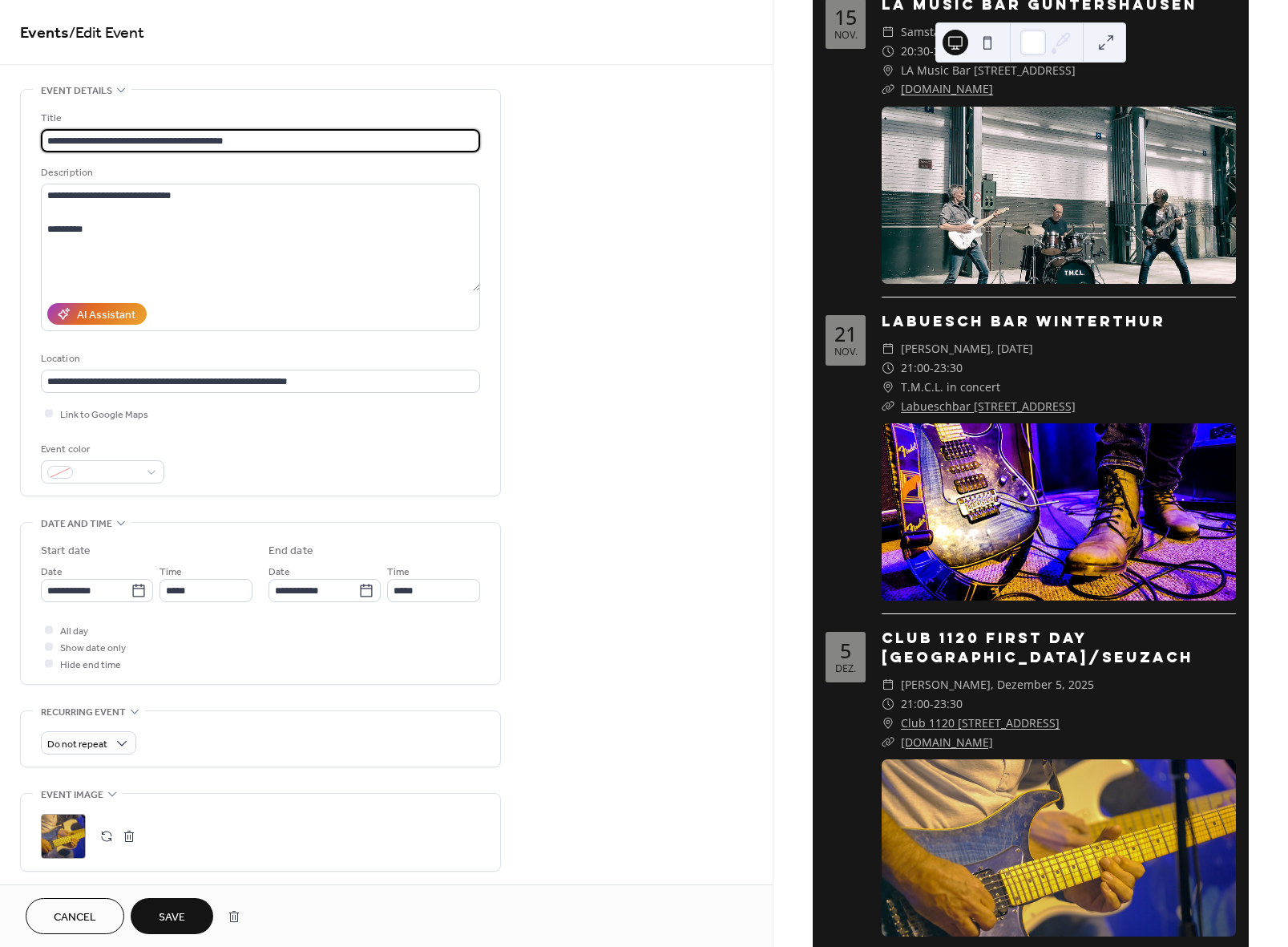 type on "**********" 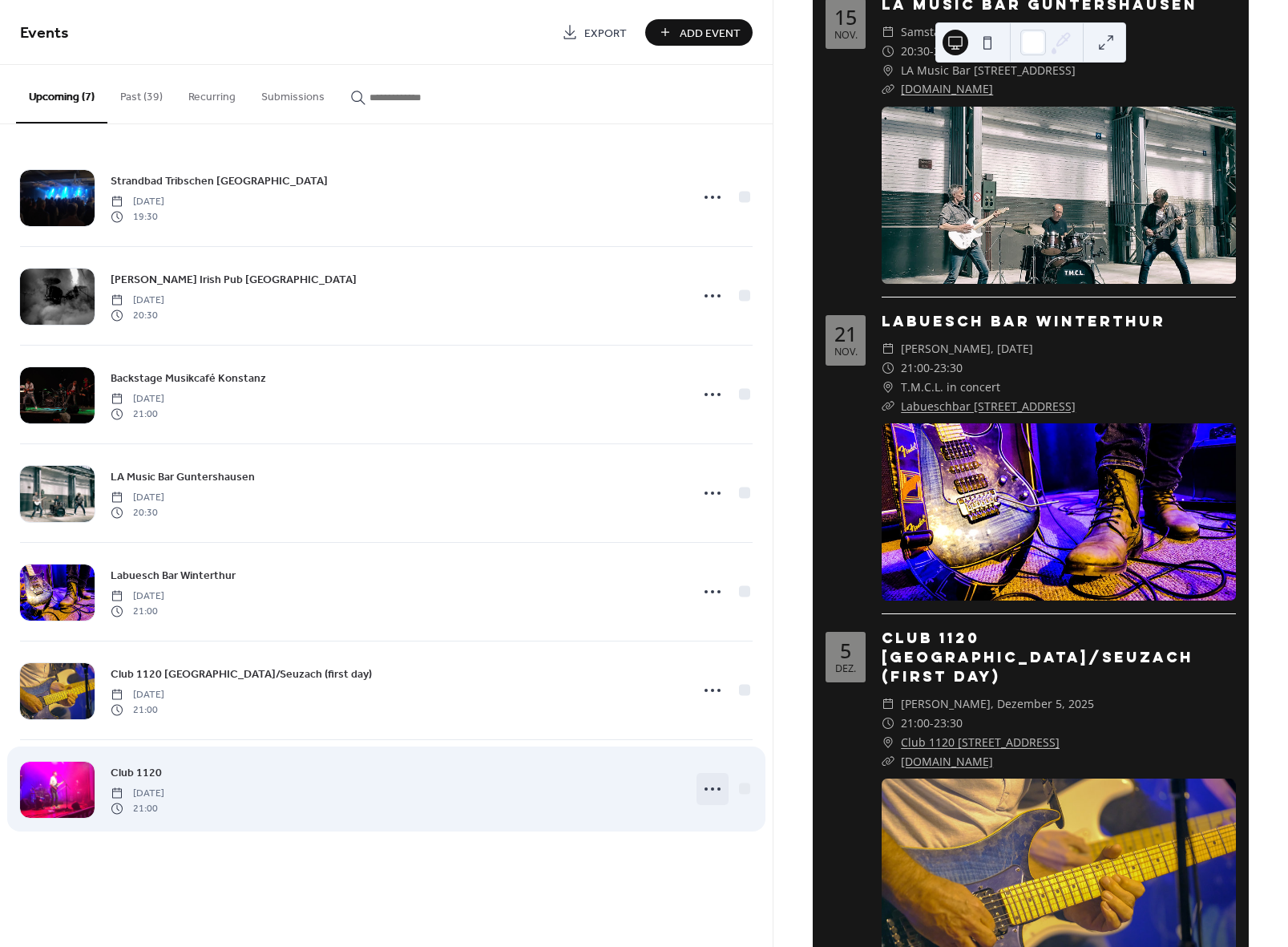 click 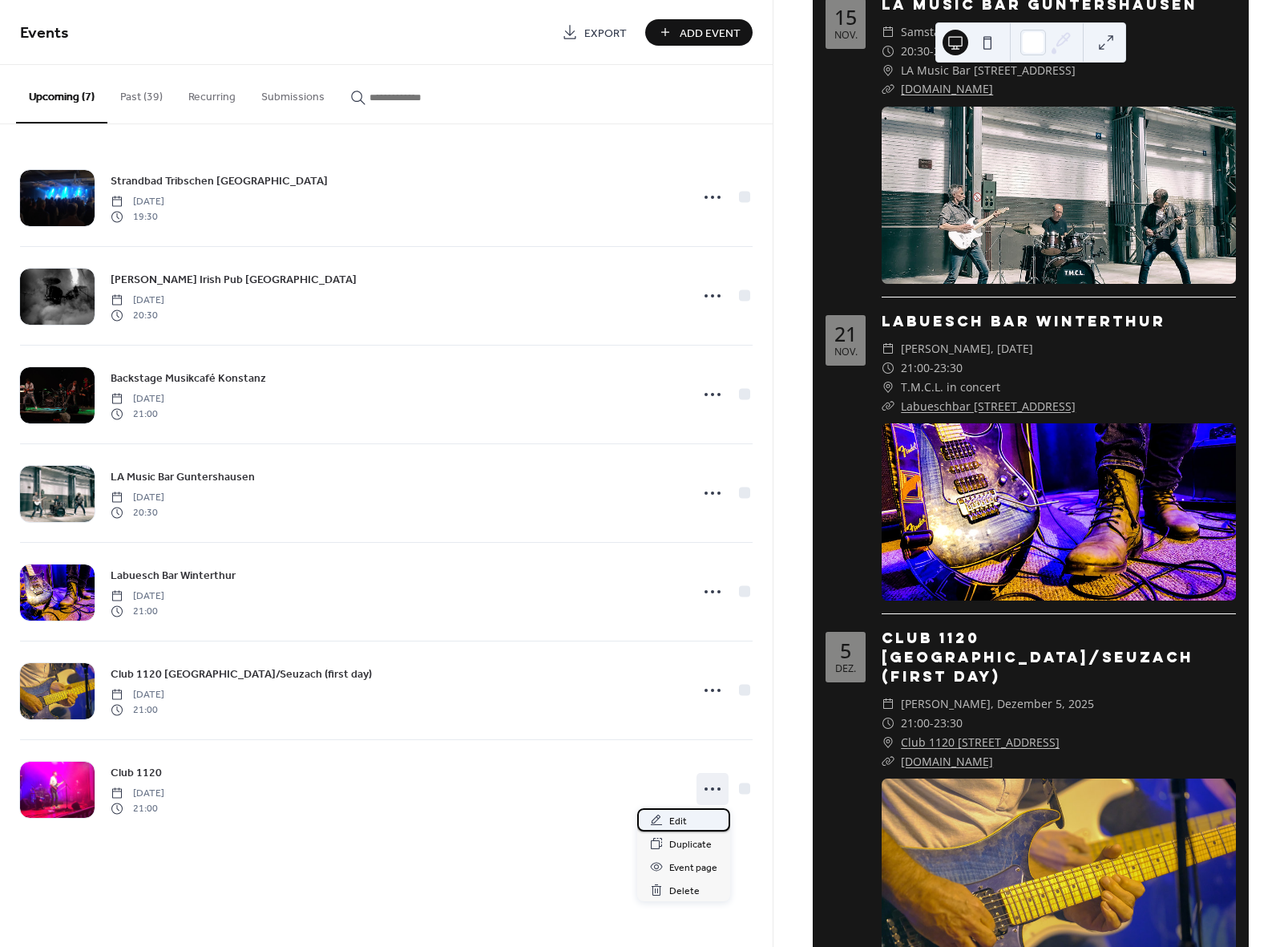 click on "Edit" at bounding box center (678, 821) 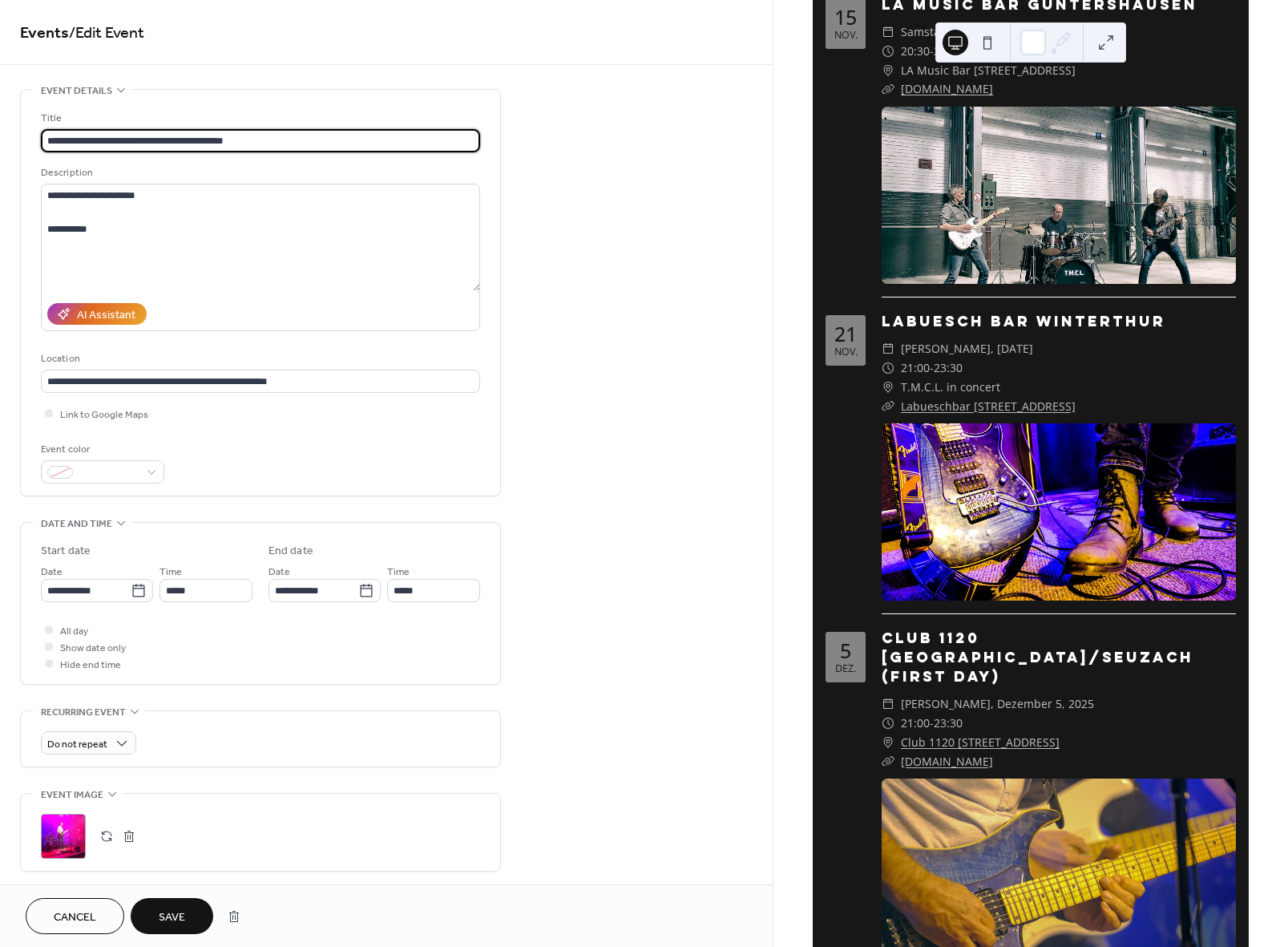 type on "**********" 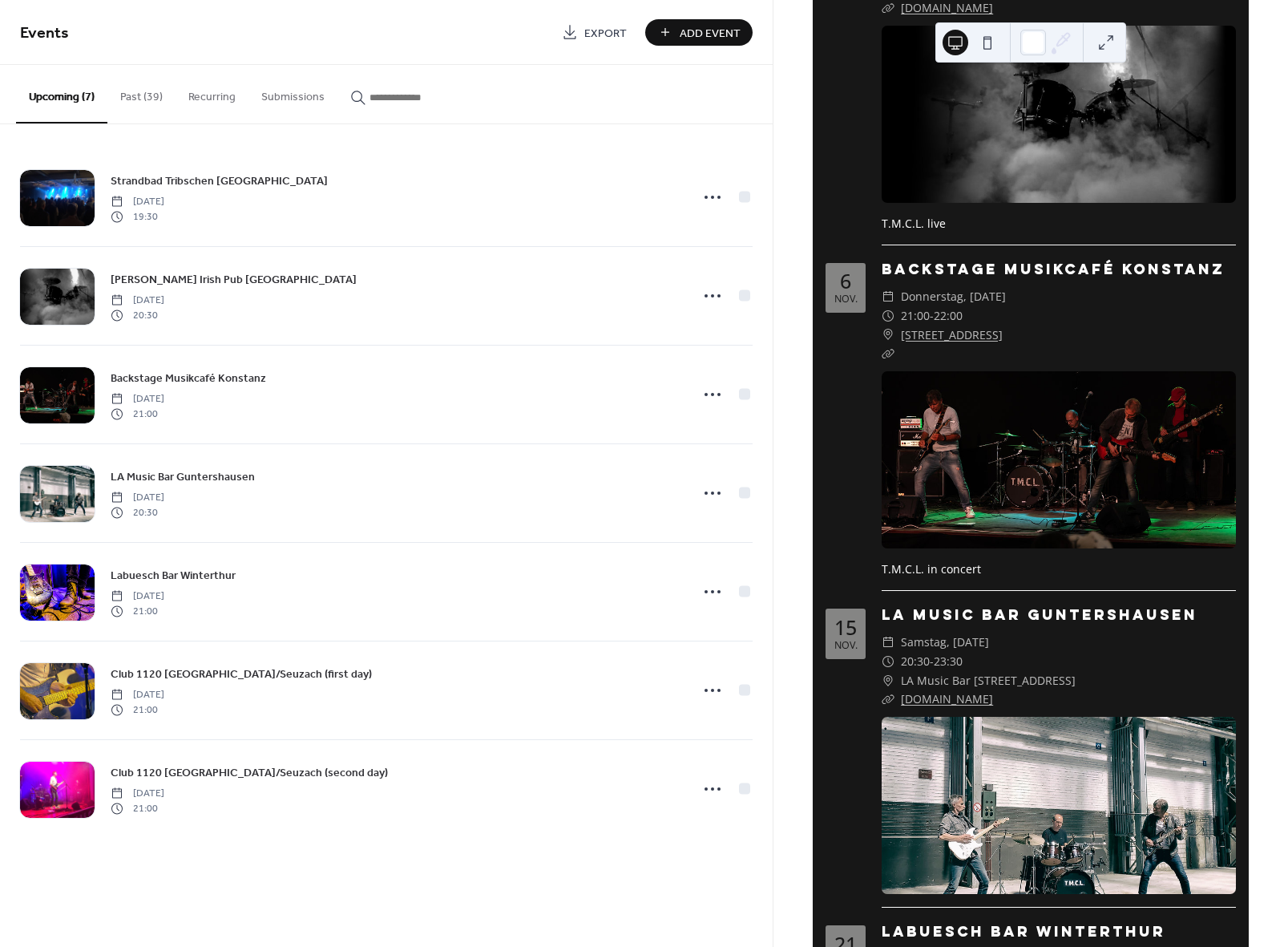 scroll, scrollTop: 642, scrollLeft: 0, axis: vertical 